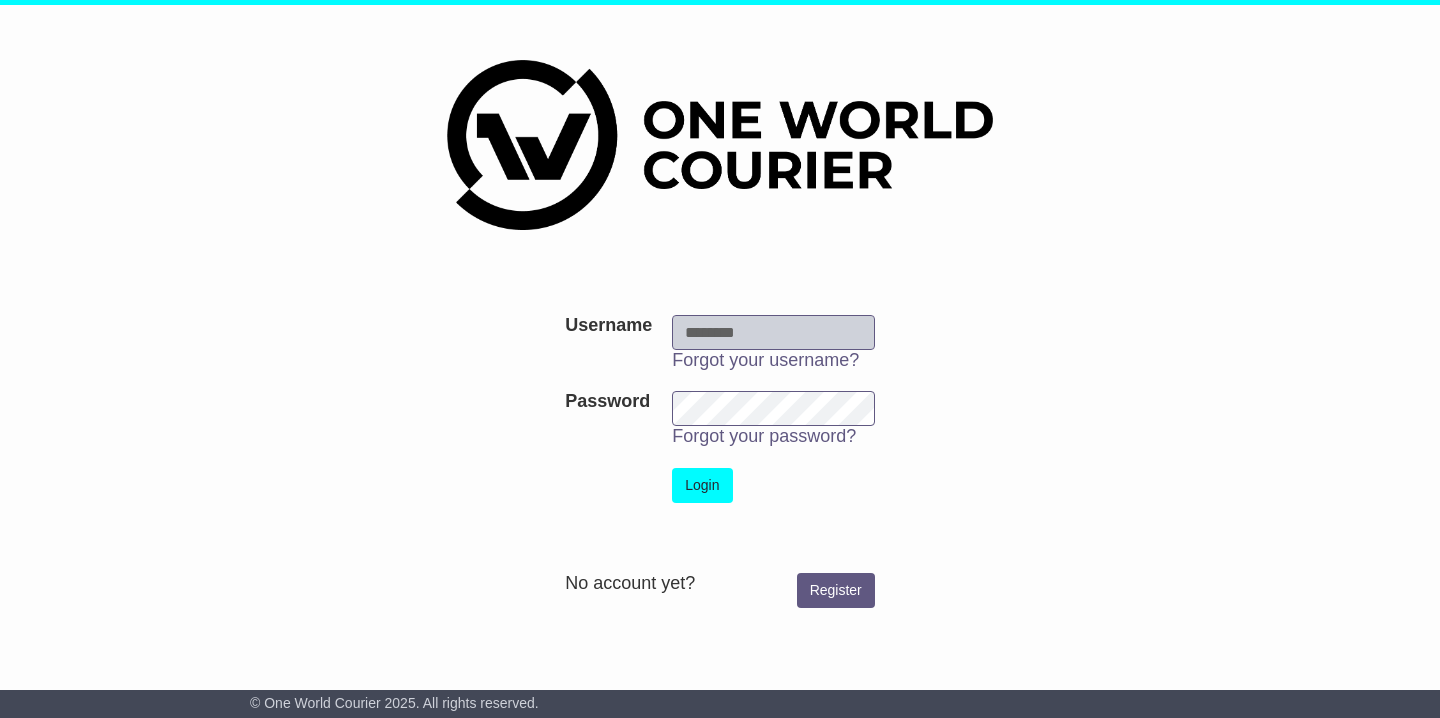 scroll, scrollTop: 0, scrollLeft: 0, axis: both 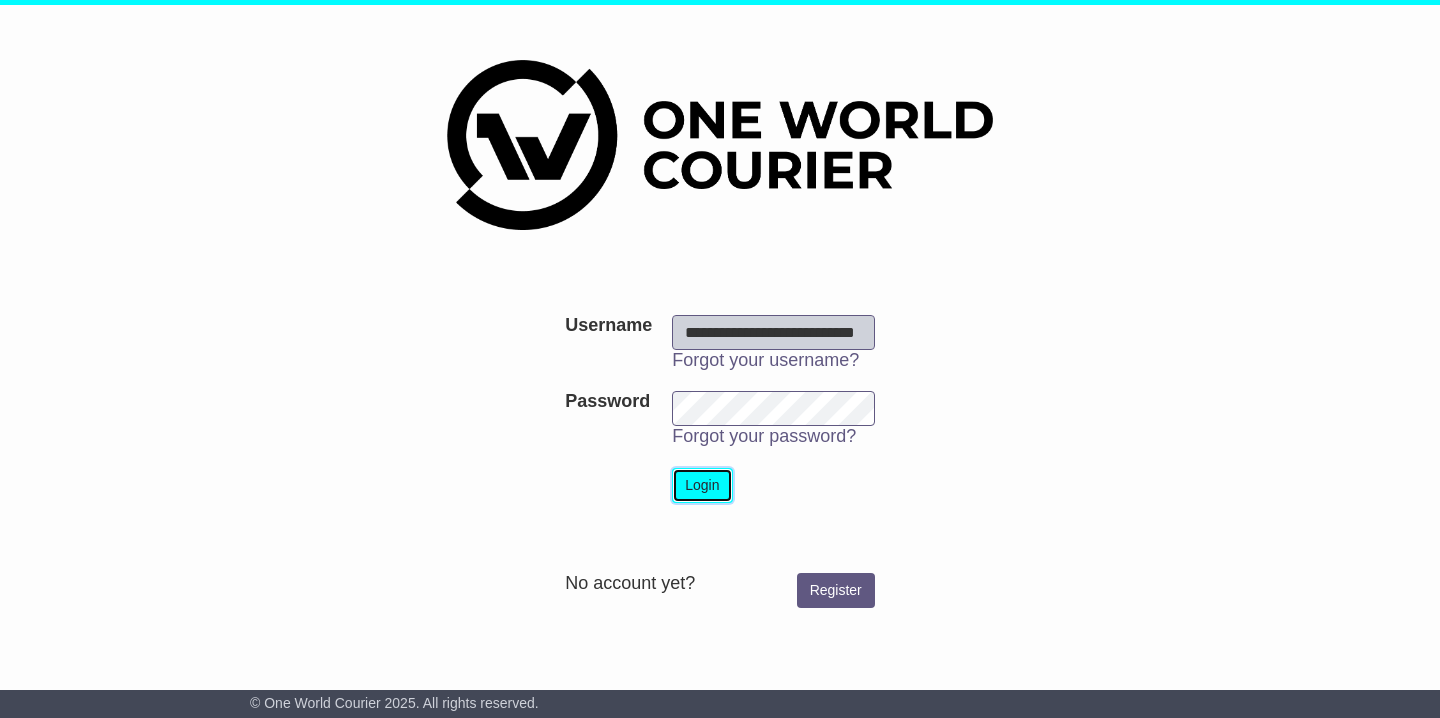 click on "Login" at bounding box center (702, 485) 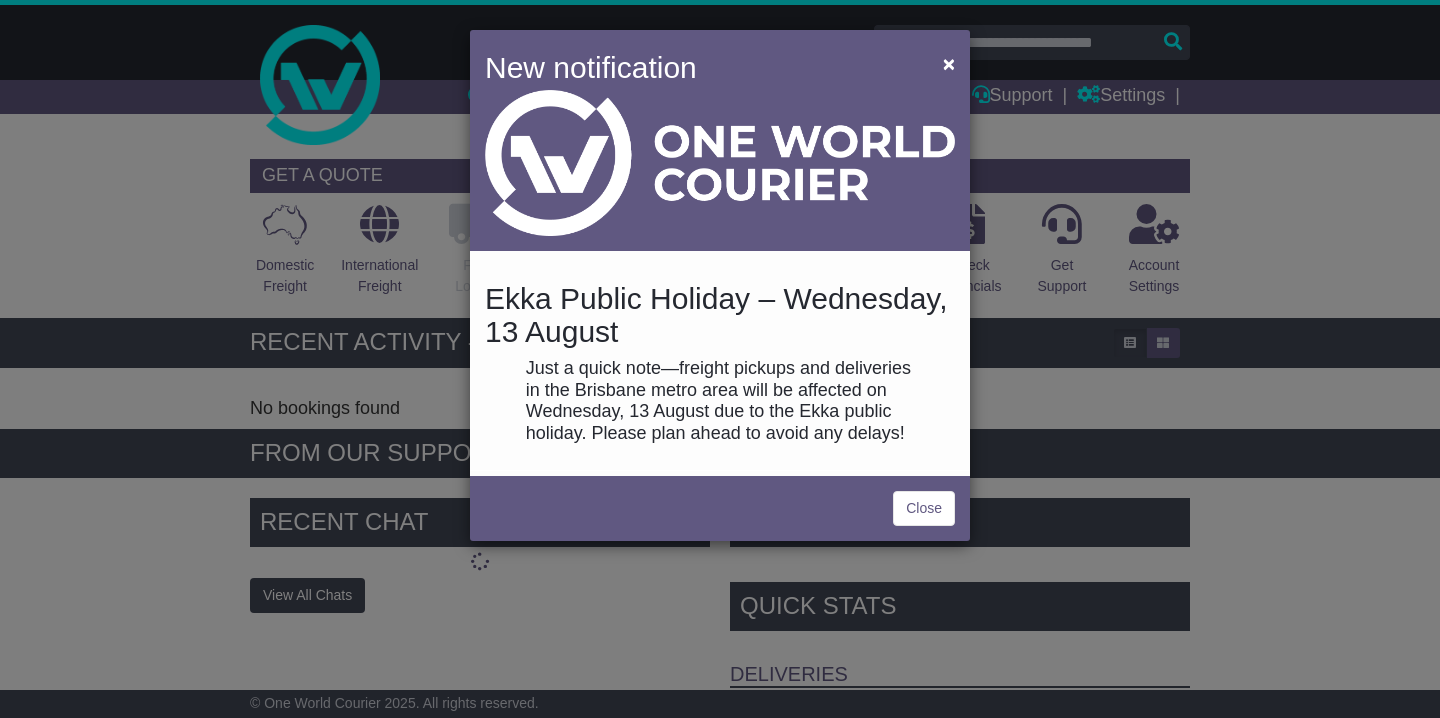 scroll, scrollTop: 0, scrollLeft: 0, axis: both 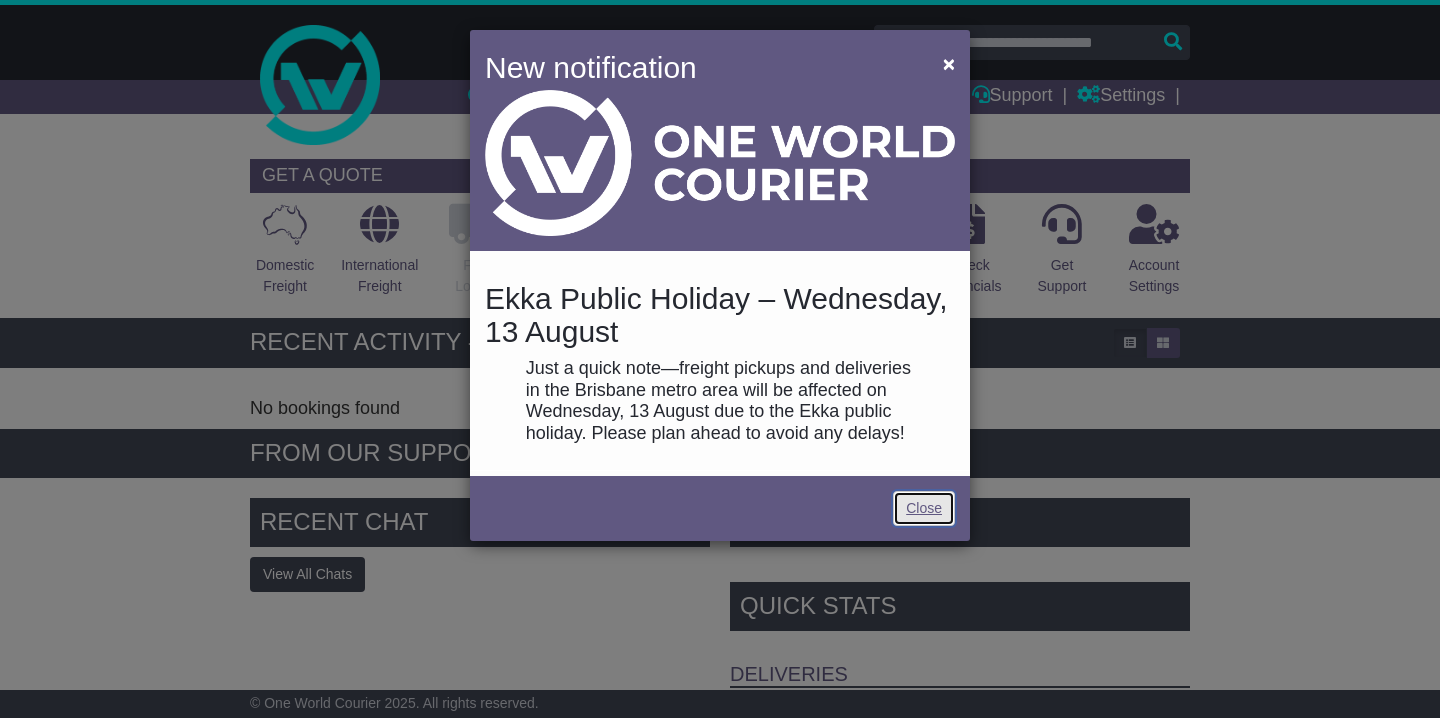click on "Close" at bounding box center [924, 508] 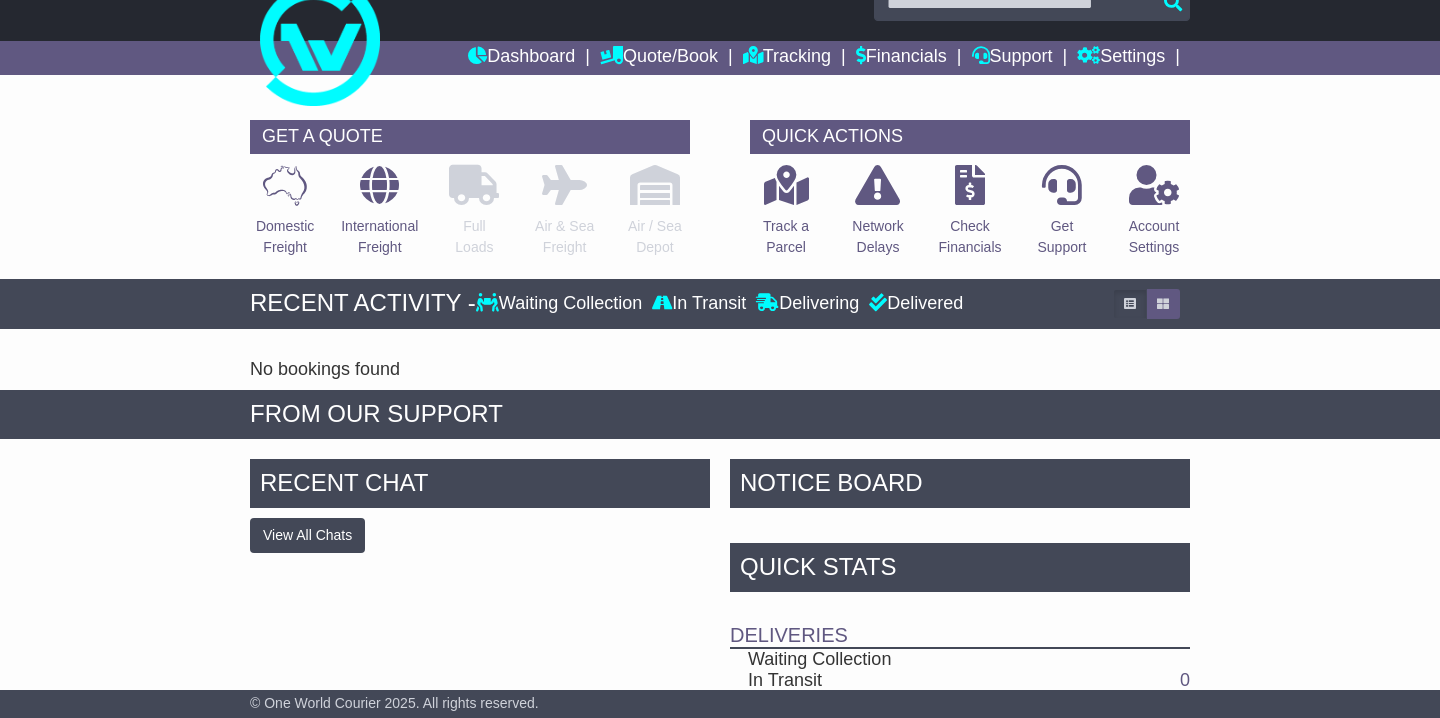 scroll, scrollTop: 0, scrollLeft: 0, axis: both 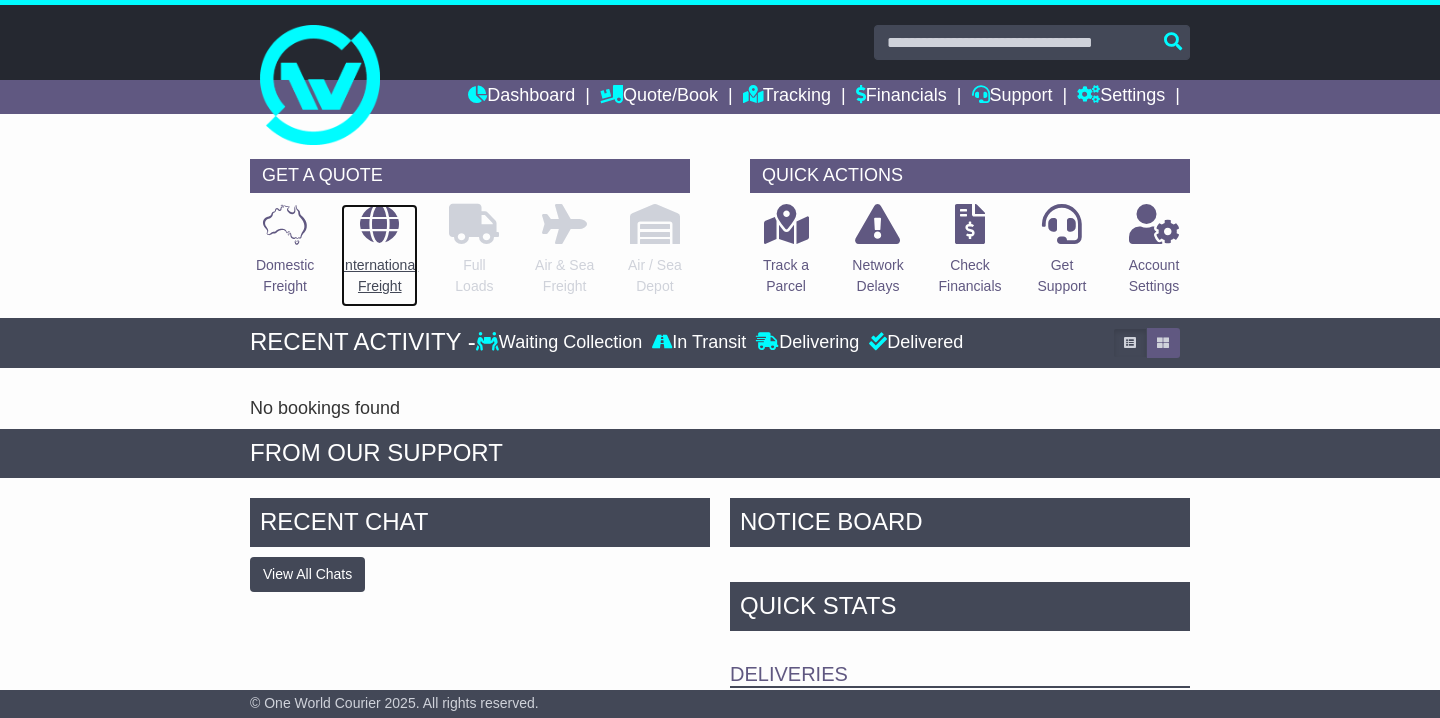 click on "International Freight" at bounding box center [379, 276] 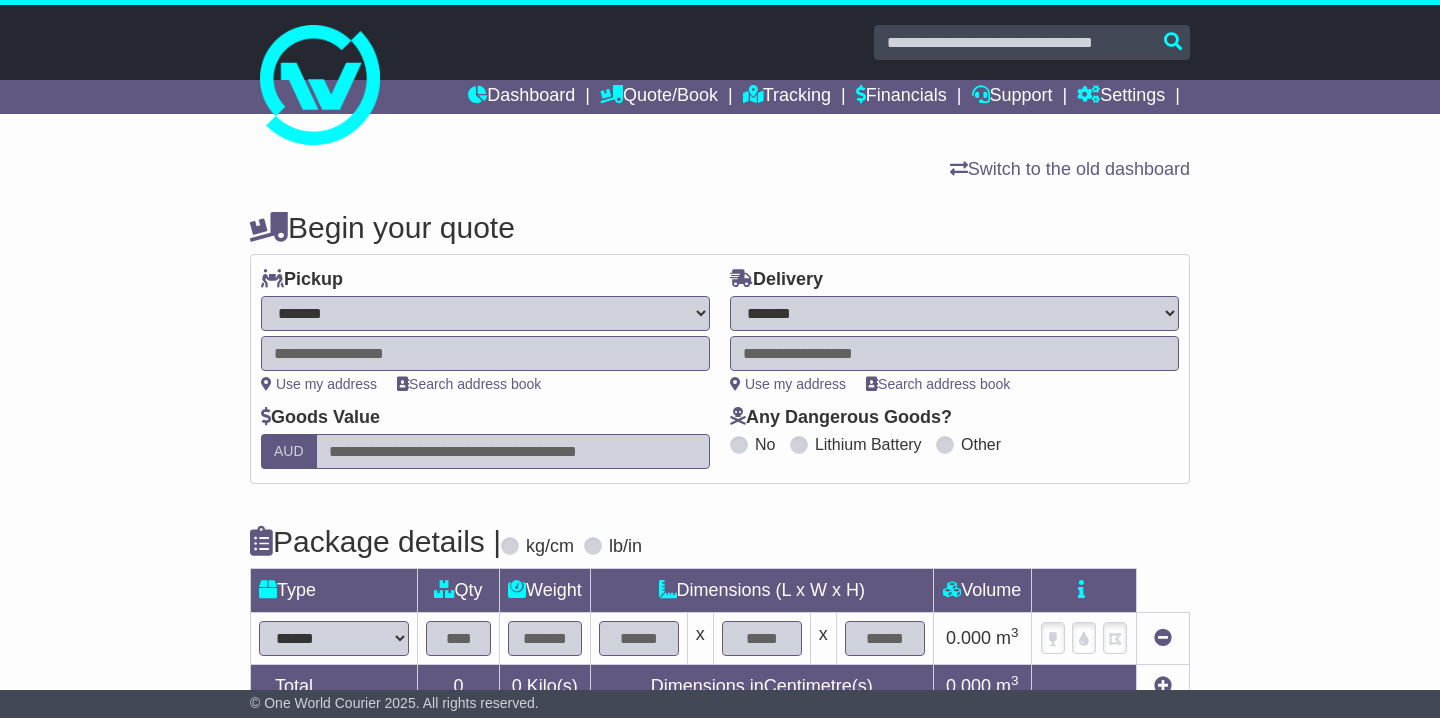 select on "**" 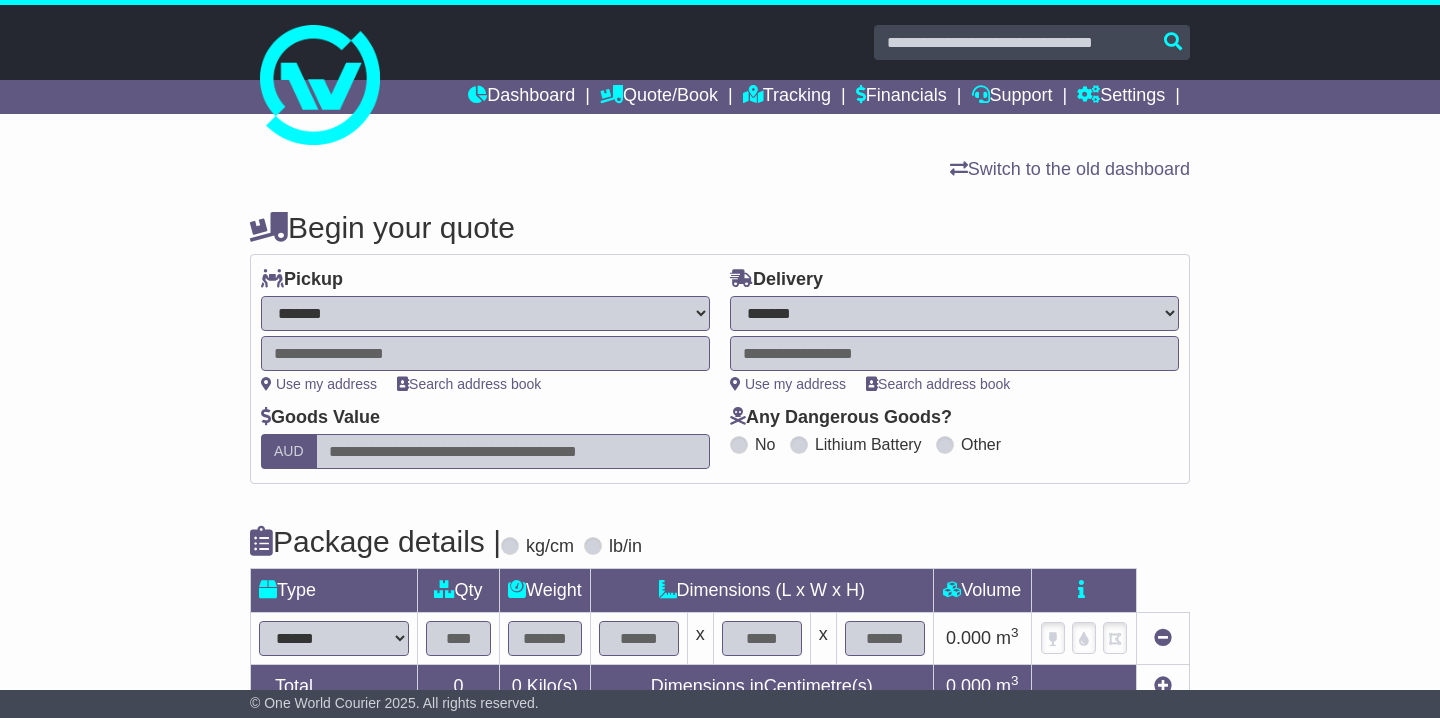 scroll, scrollTop: 0, scrollLeft: 0, axis: both 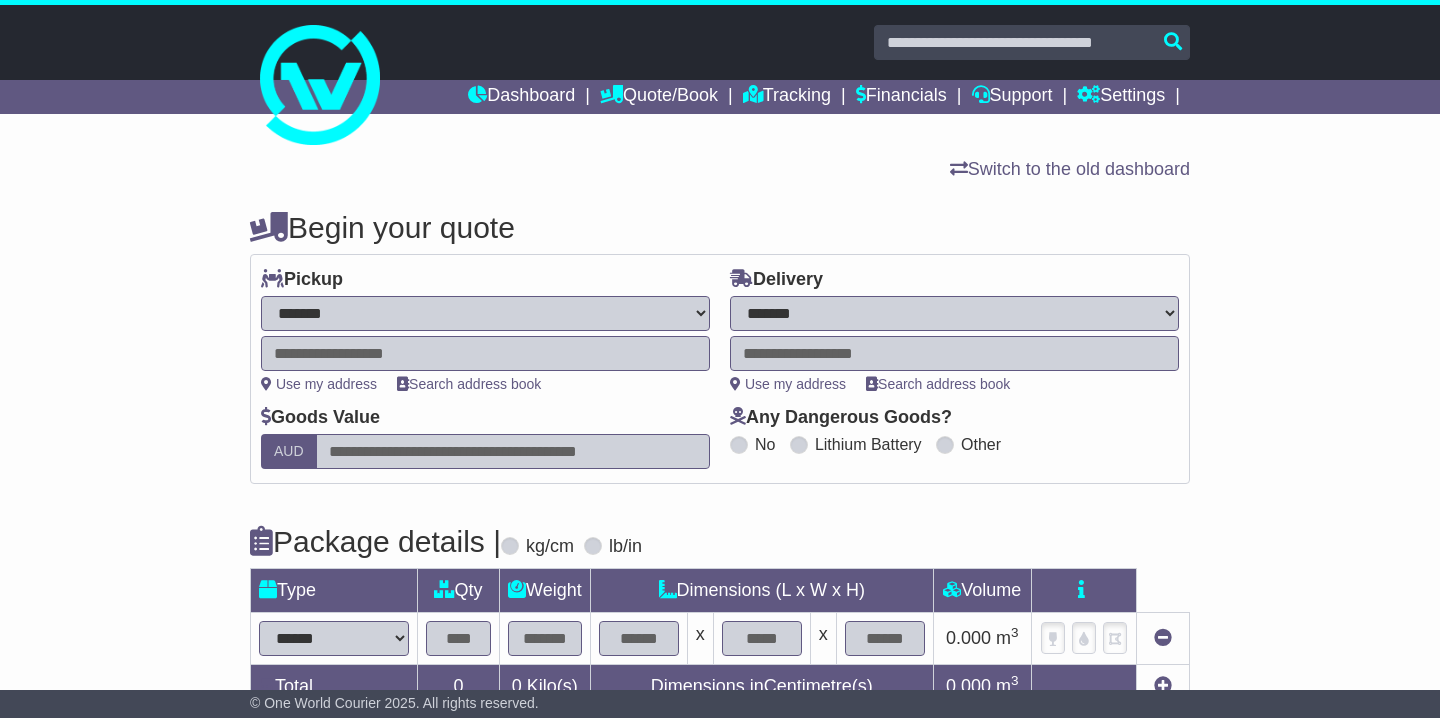 click on "**********" at bounding box center (485, 313) 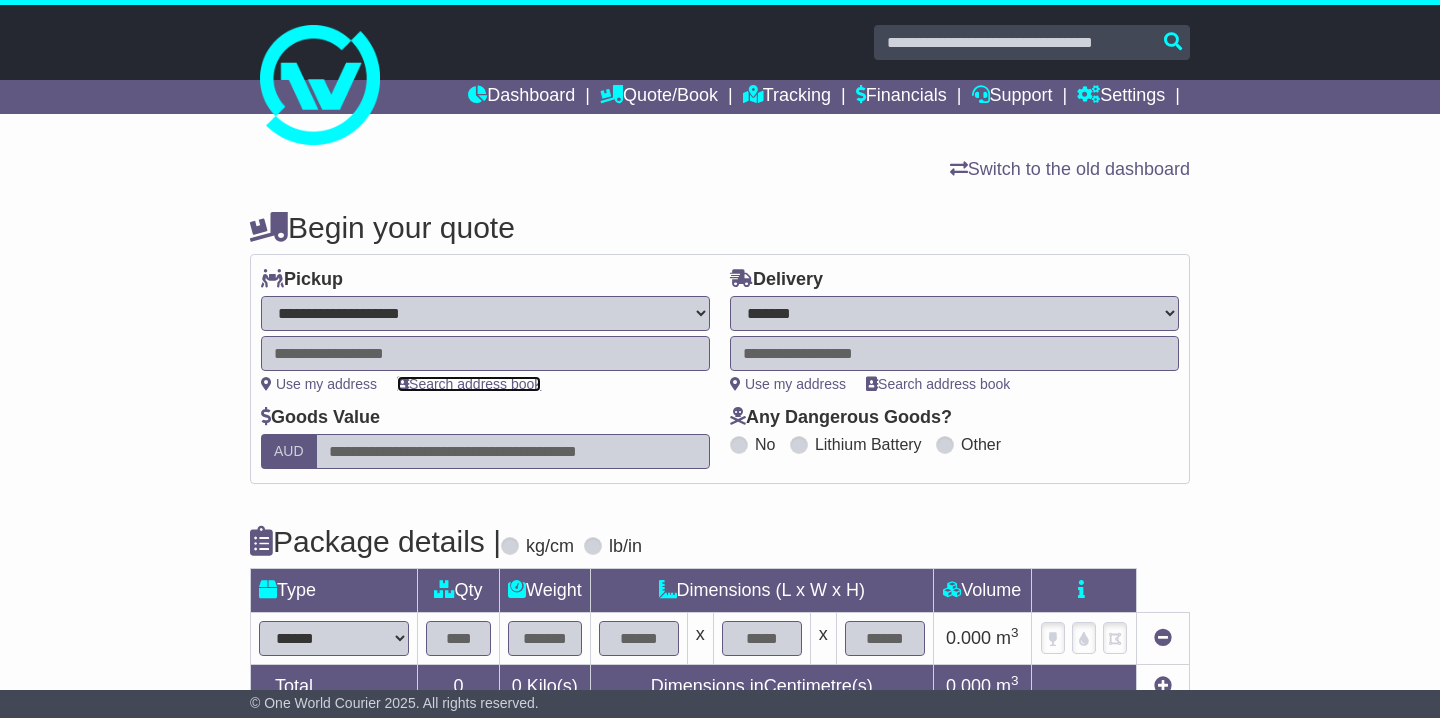 click on "Search address book" at bounding box center (469, 384) 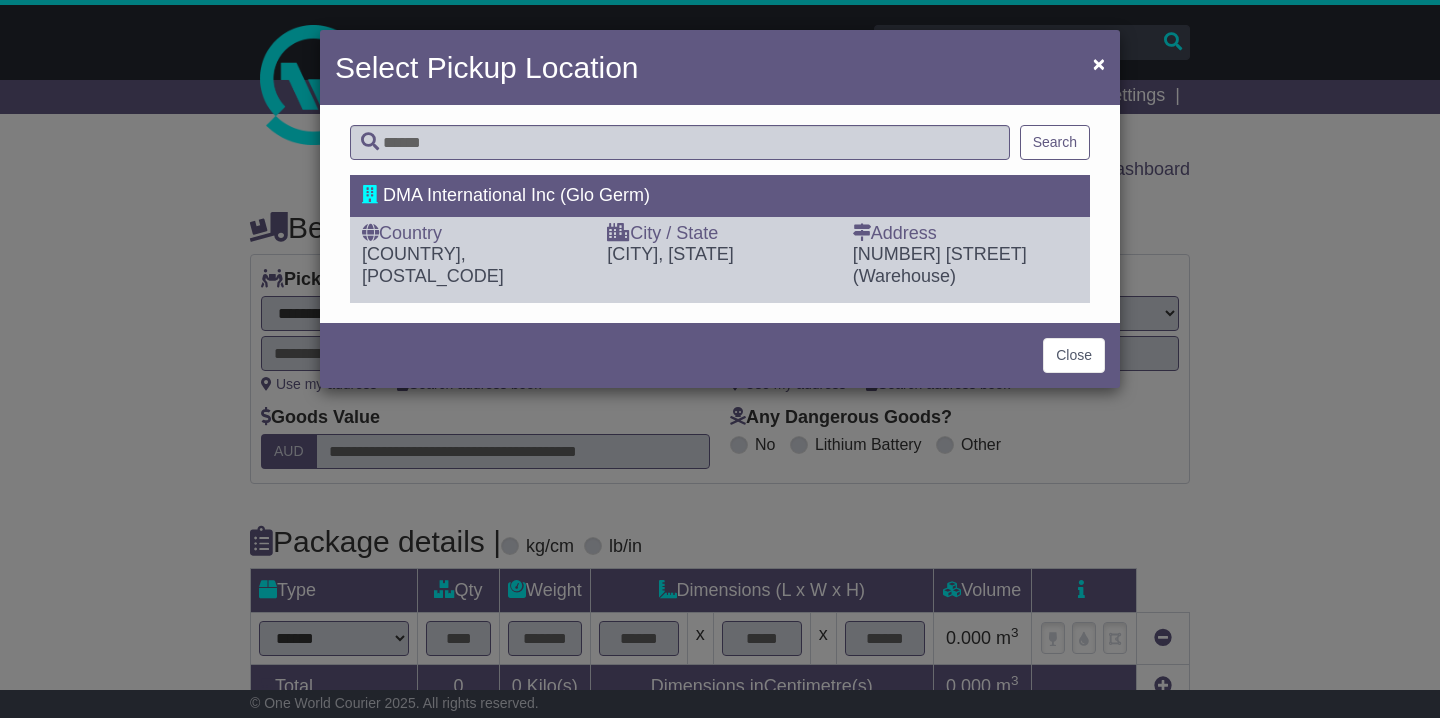click on "DMA International Inc (Glo Germ)" at bounding box center (516, 195) 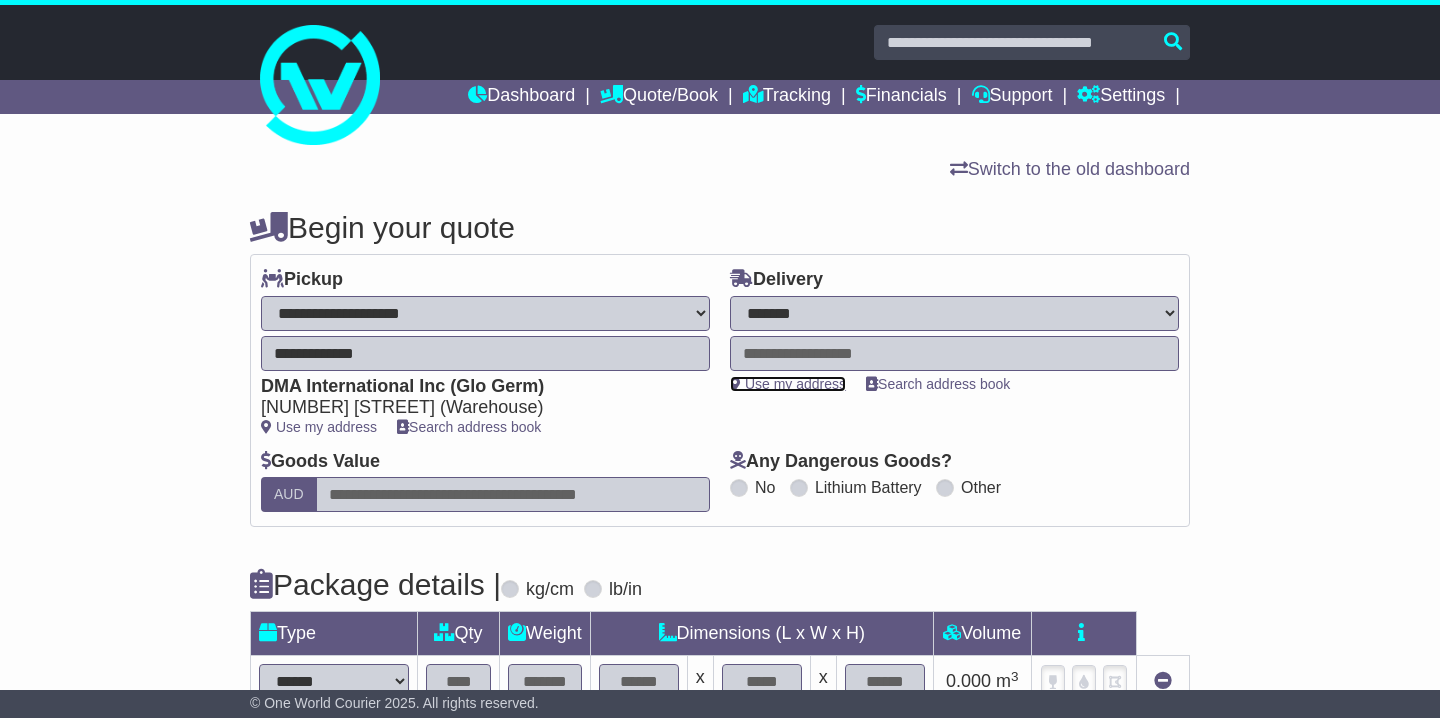 click on "Use my address" at bounding box center (788, 384) 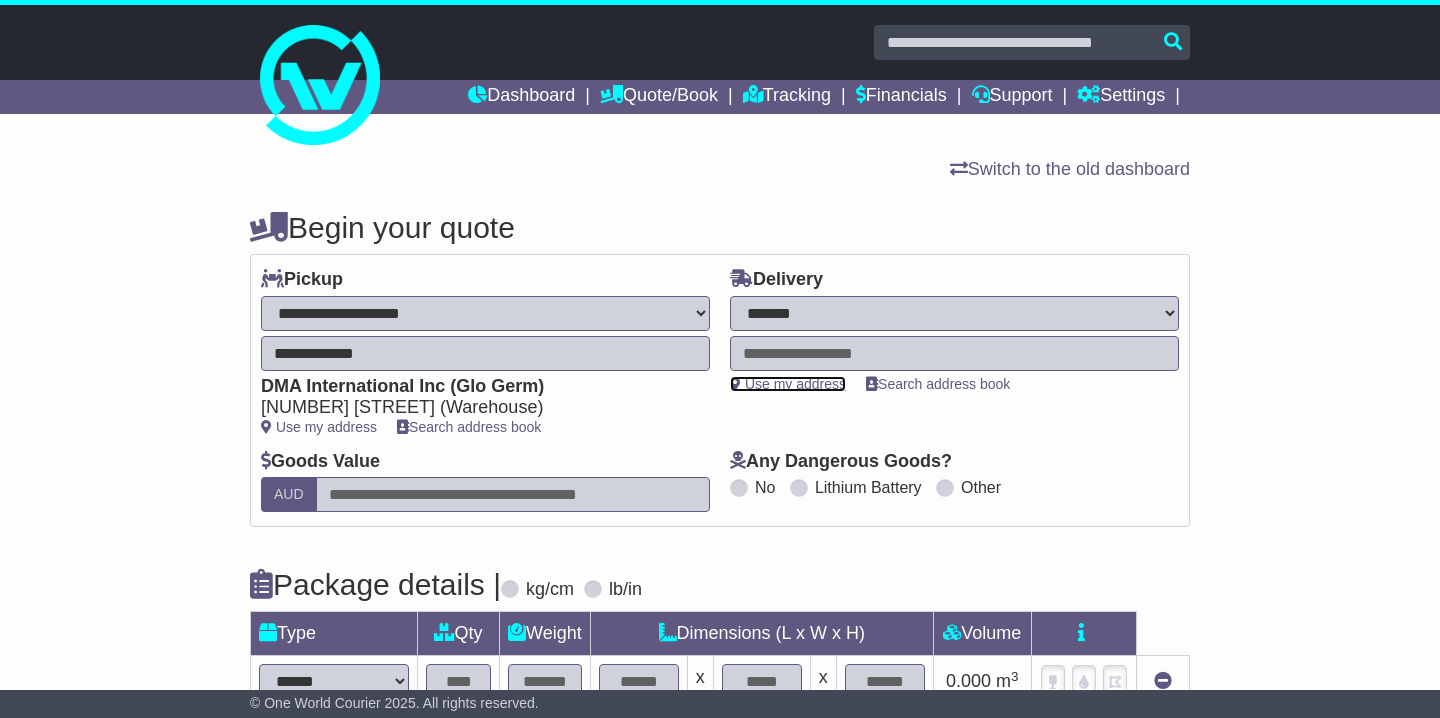 type on "**********" 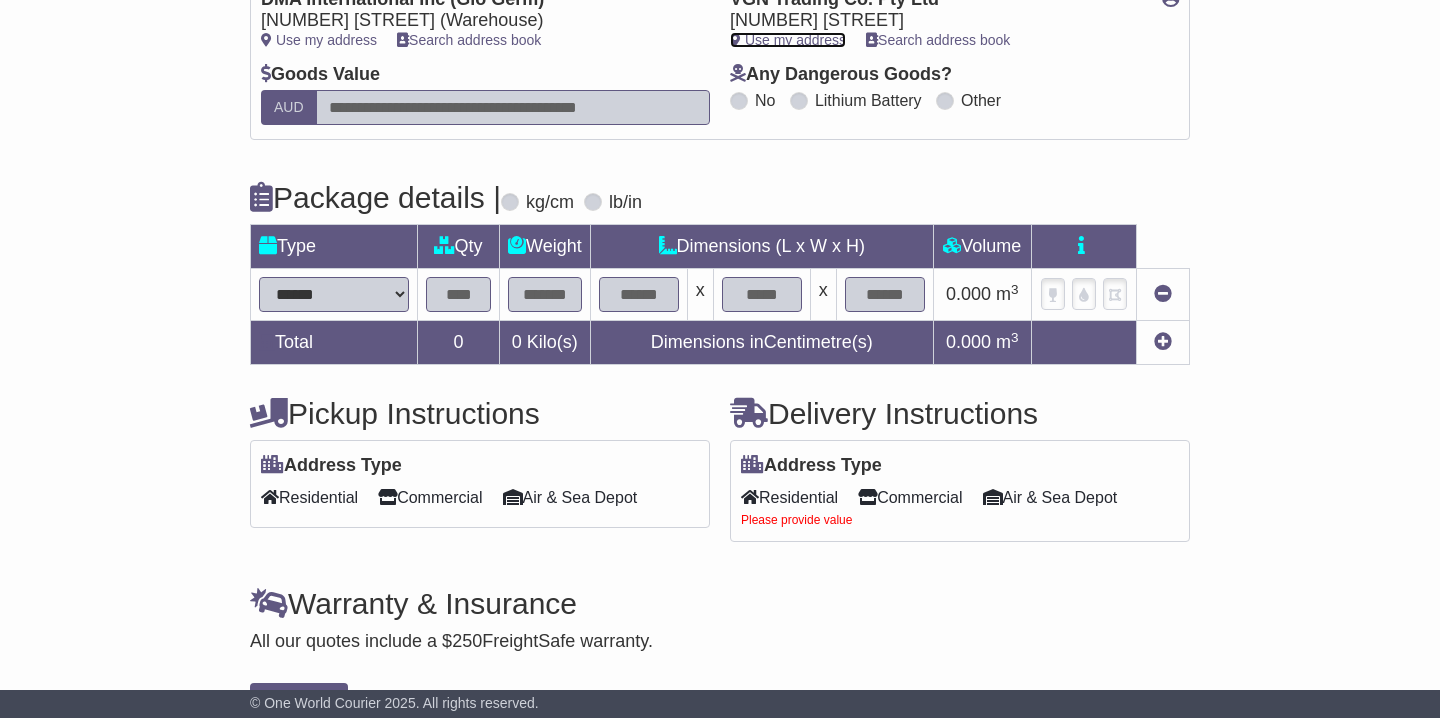 scroll, scrollTop: 403, scrollLeft: 0, axis: vertical 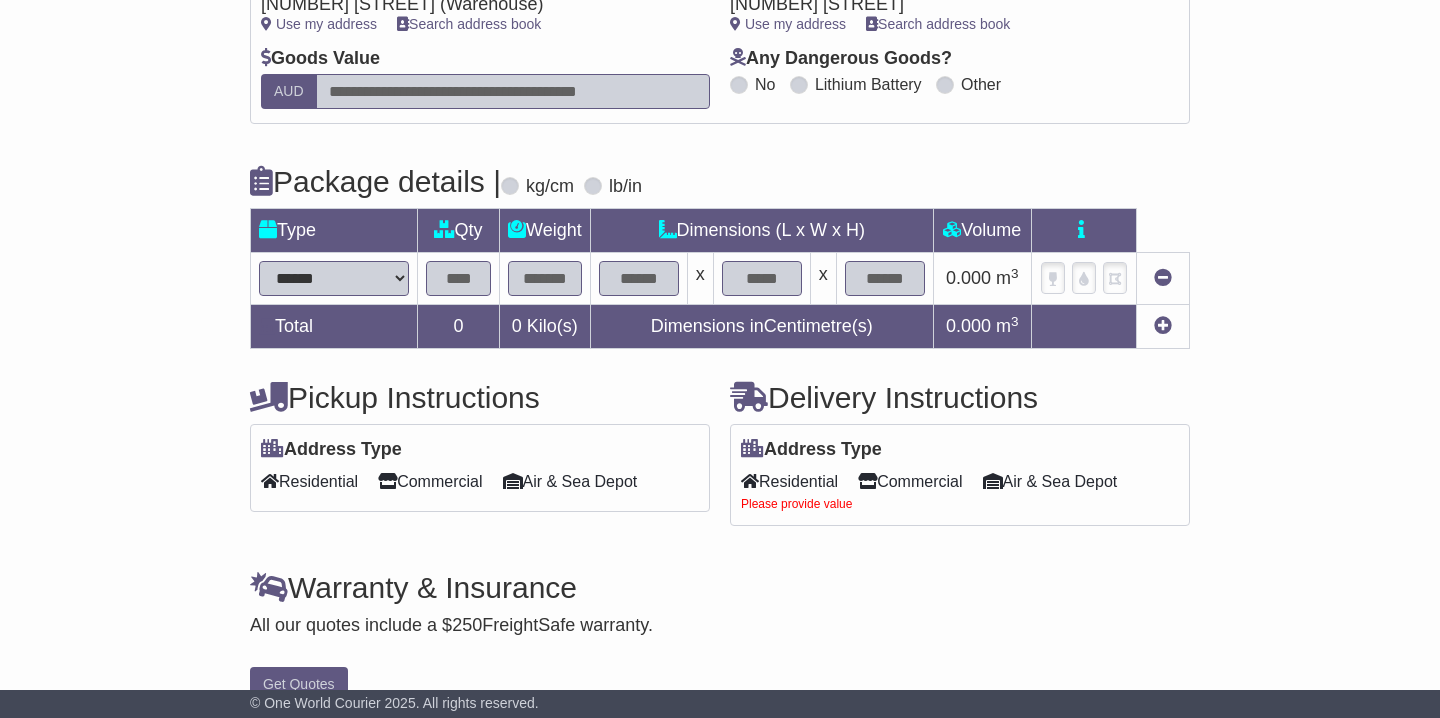 click on "****** ****** *** ******** ***** **** **** ****** *** *******" at bounding box center (334, 278) 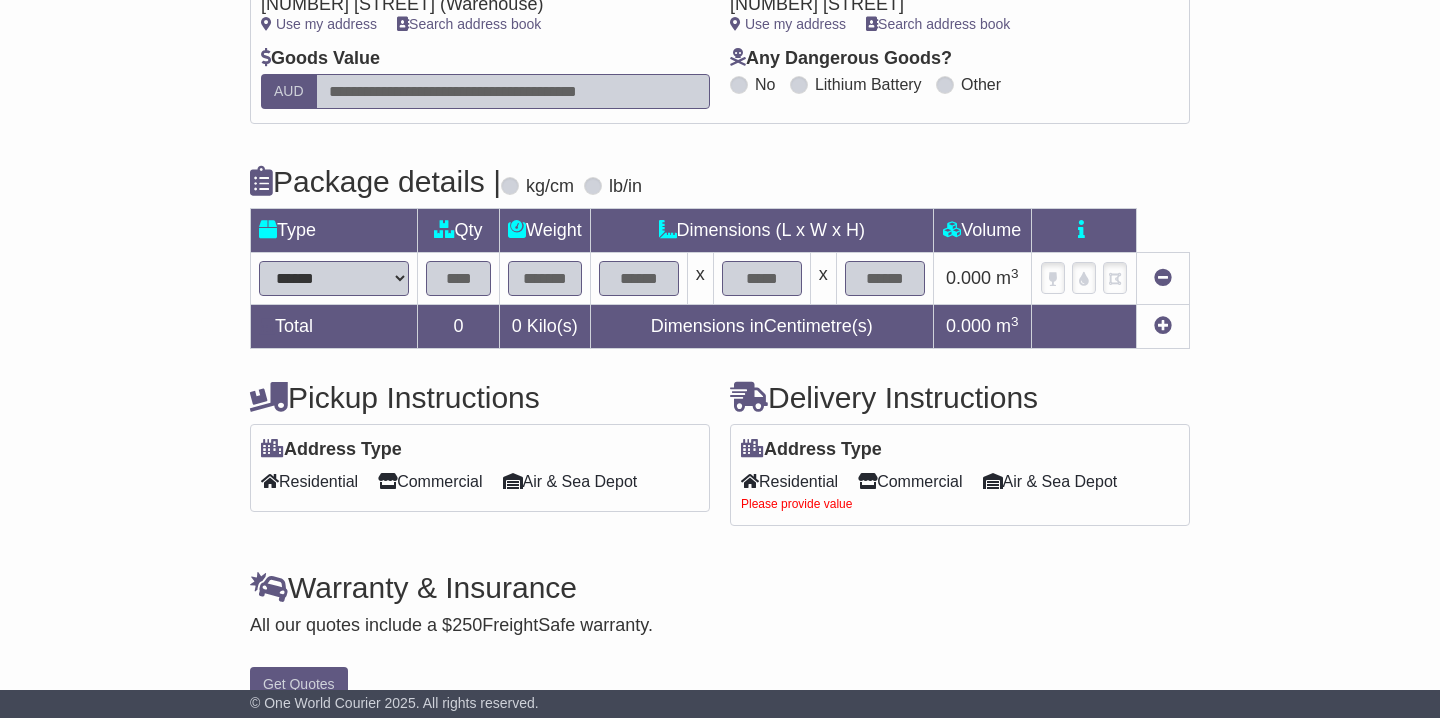 select on "*****" 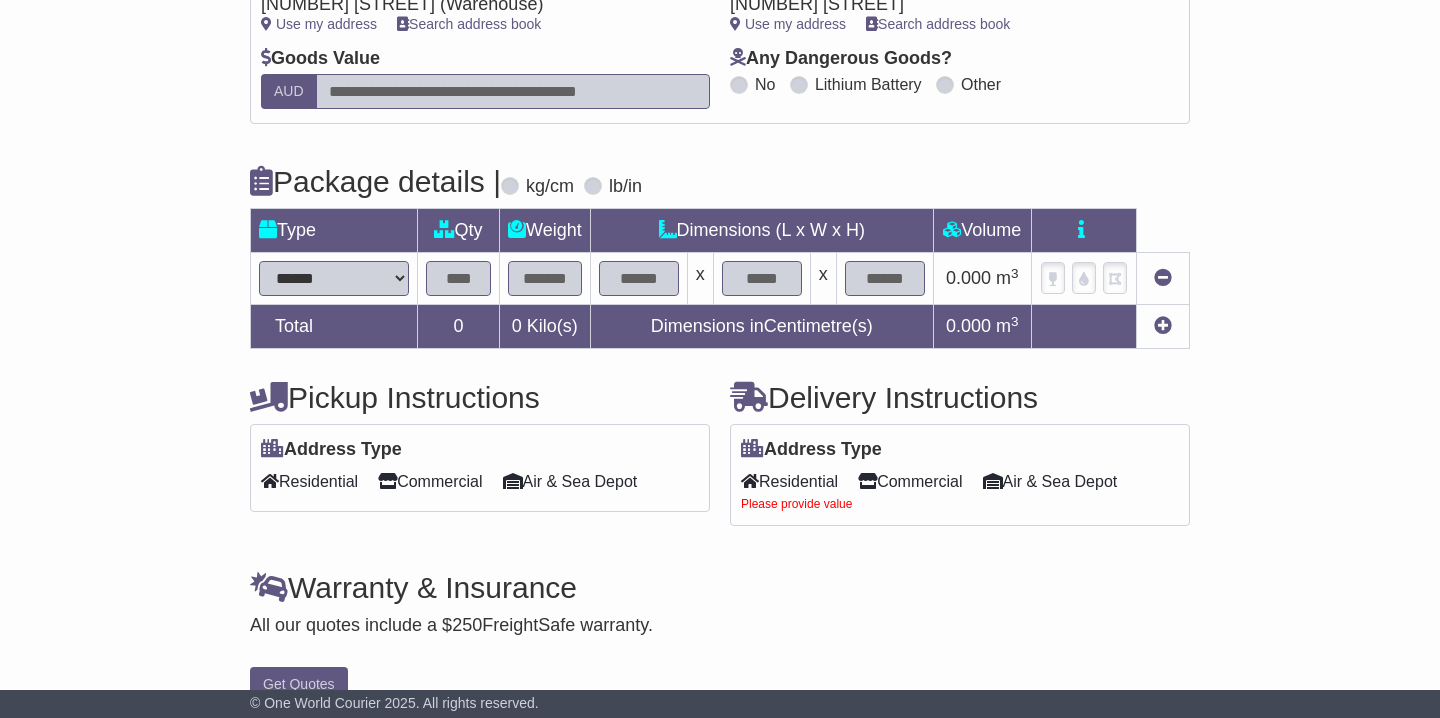 click at bounding box center (458, 278) 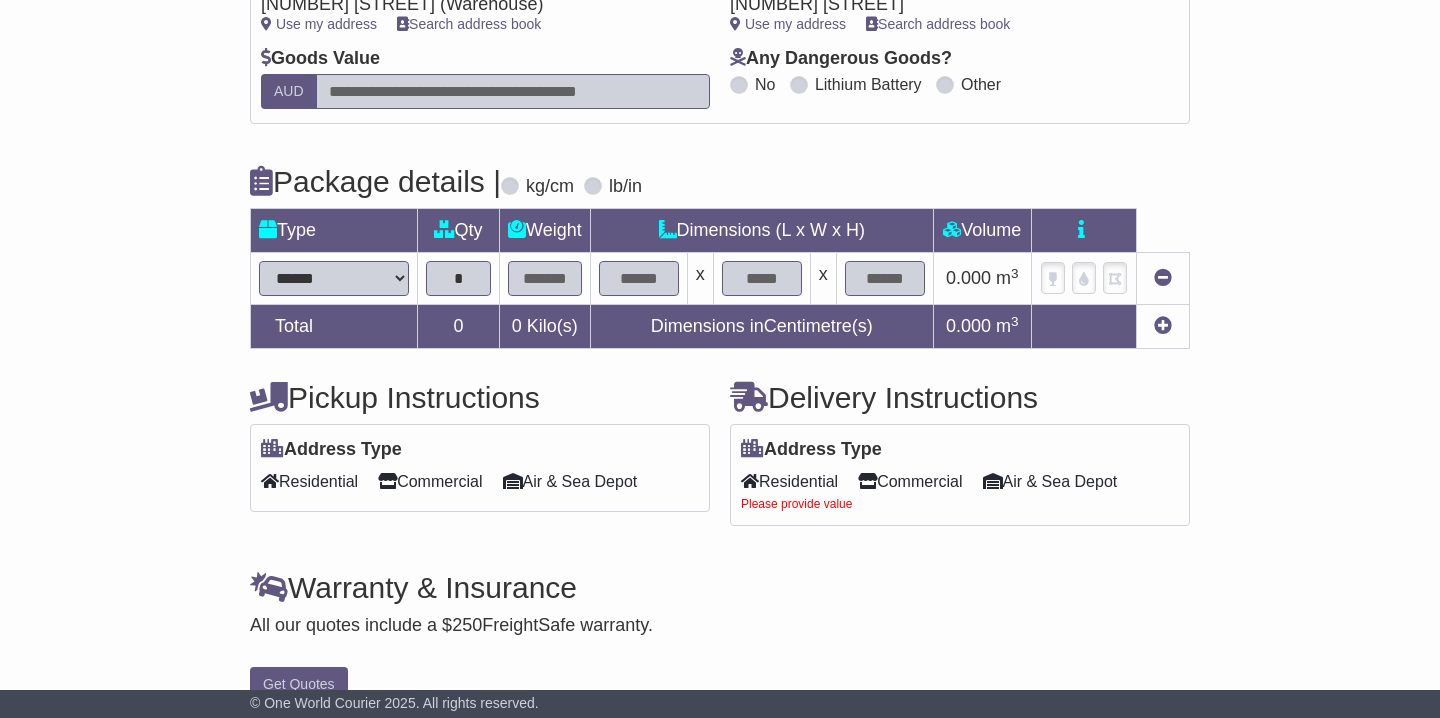 type on "*" 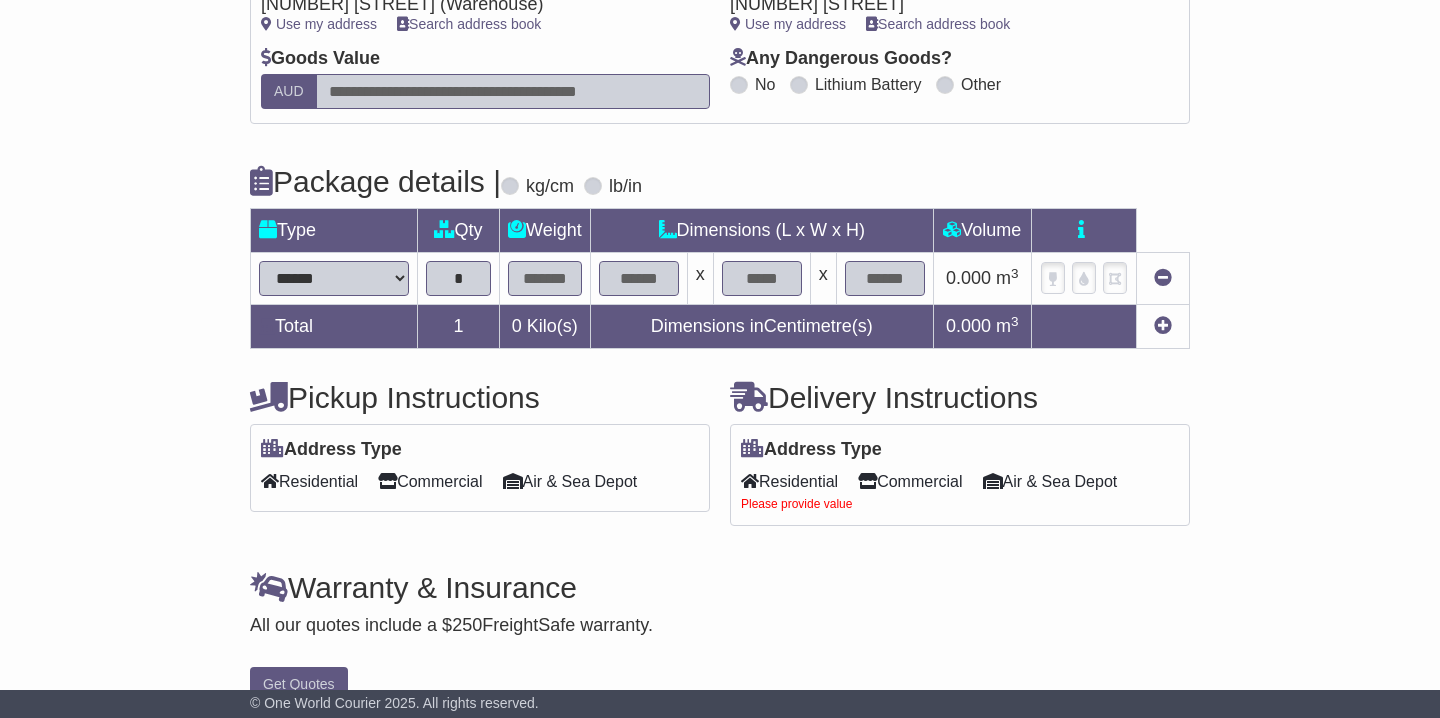click at bounding box center (593, 186) 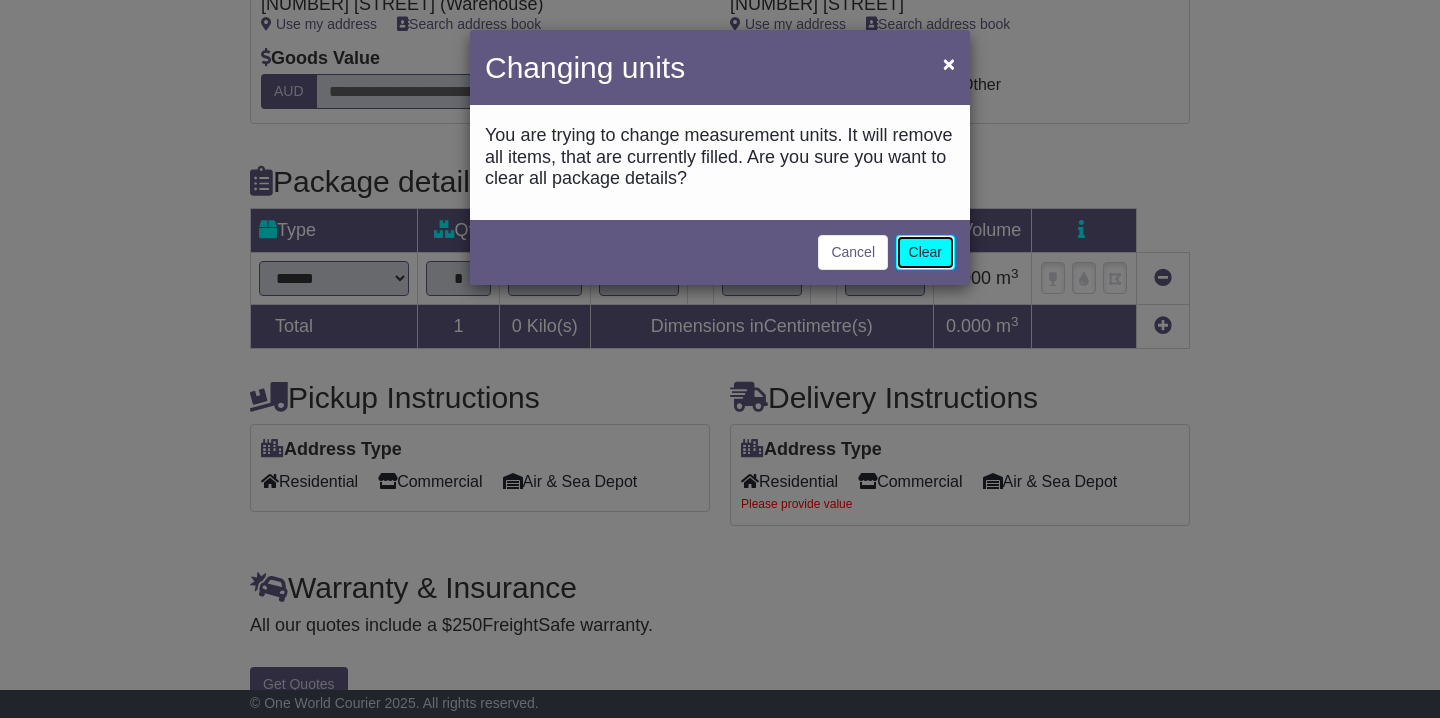 click on "Clear" at bounding box center (925, 252) 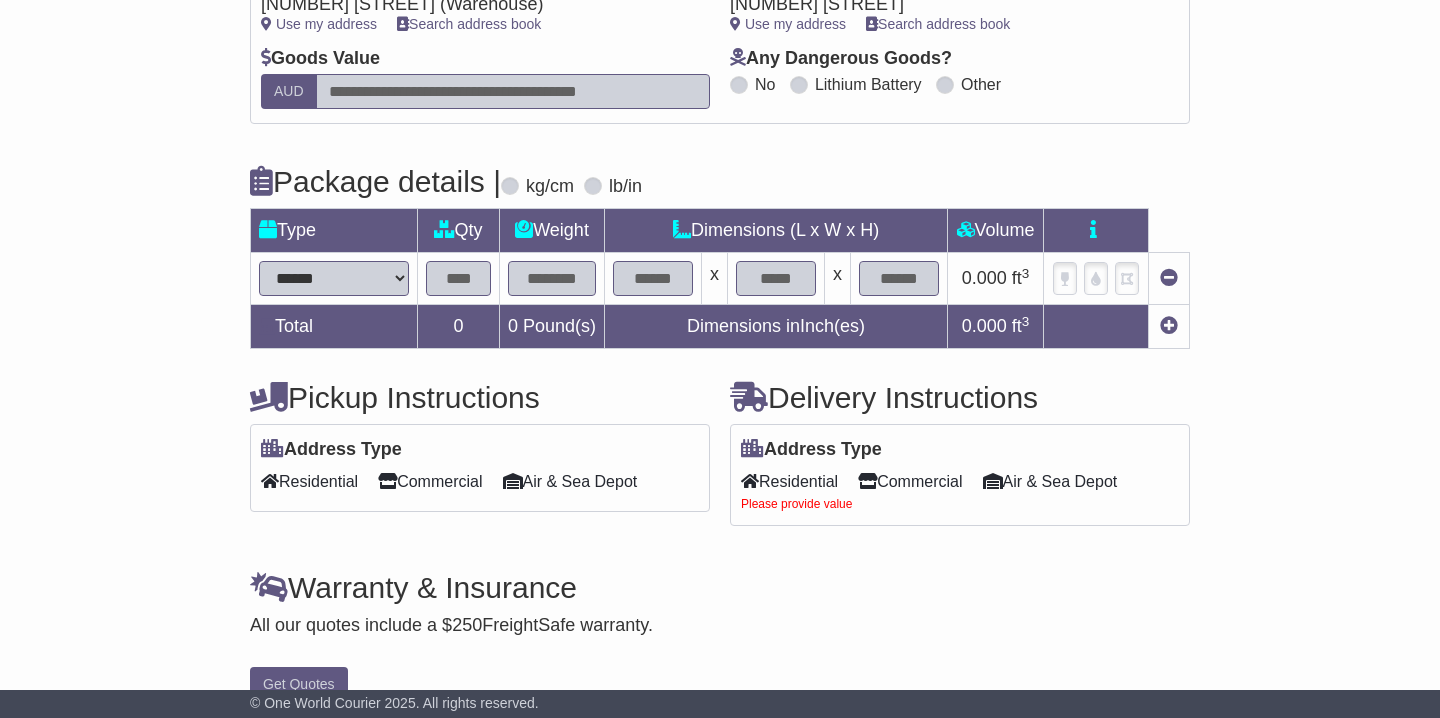 click on "****** ****** *** ******** ***** **** **** ****** *** *******" at bounding box center (334, 278) 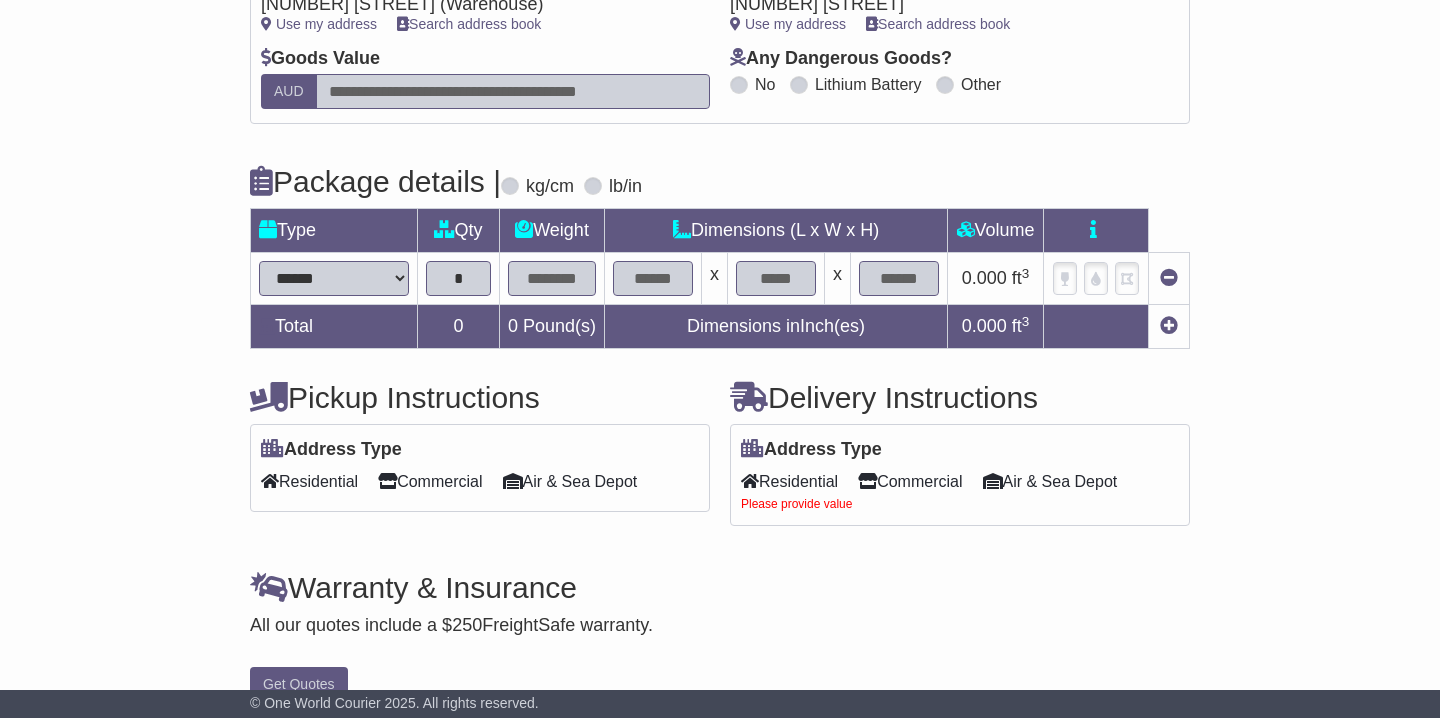 type on "*" 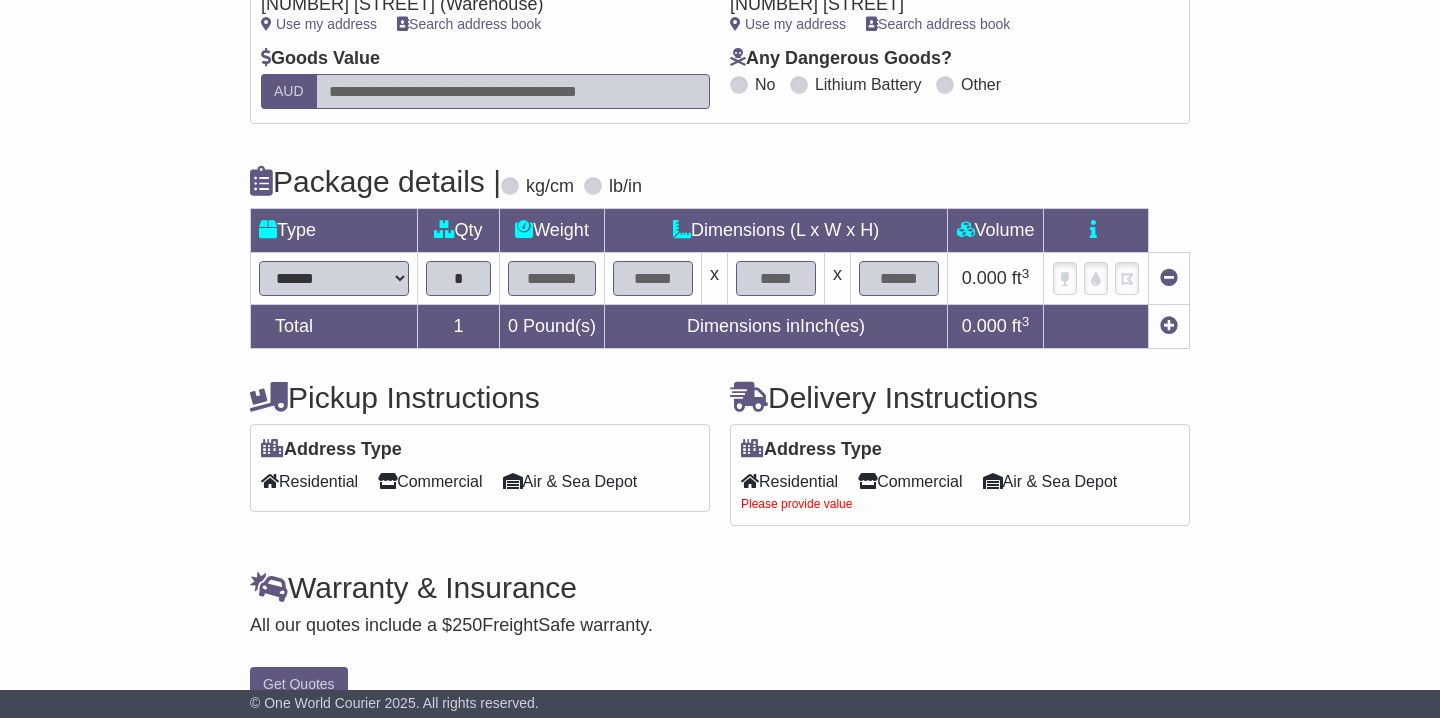 click at bounding box center [552, 278] 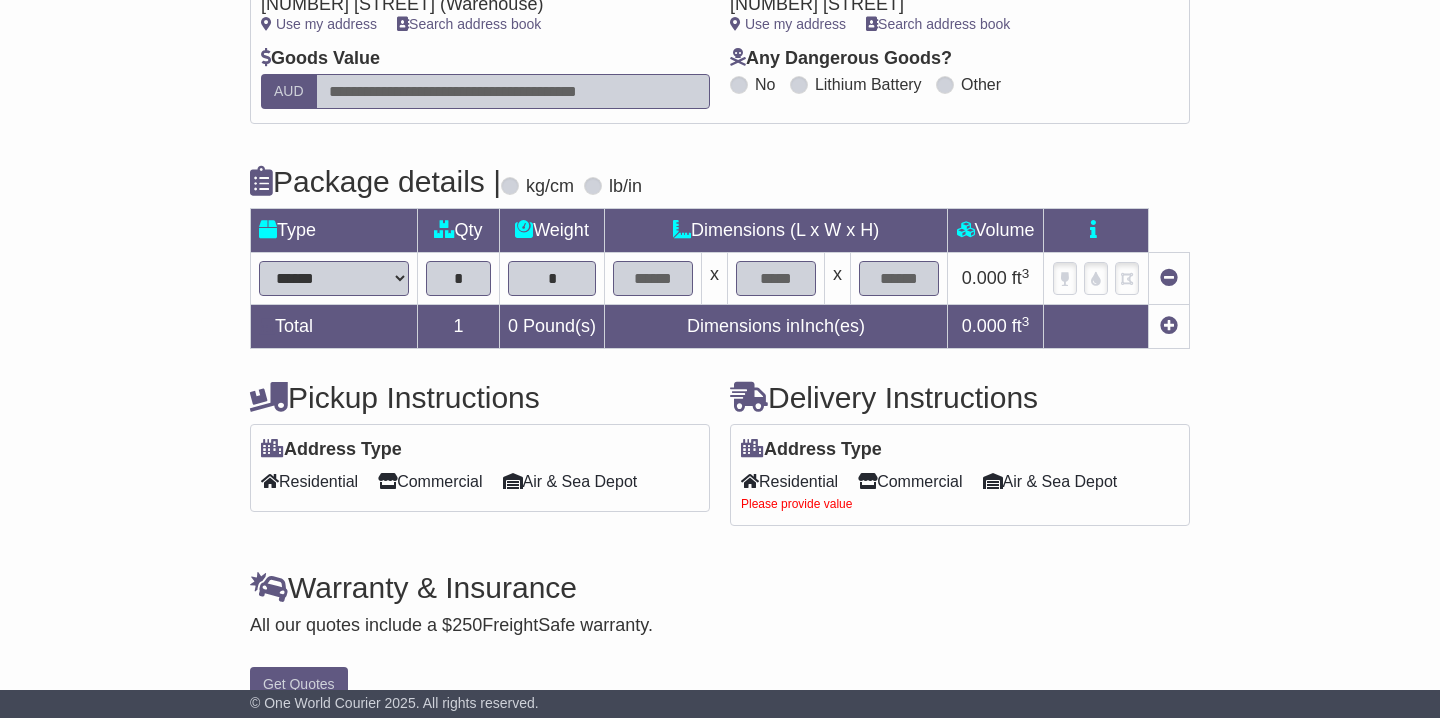 type on "*" 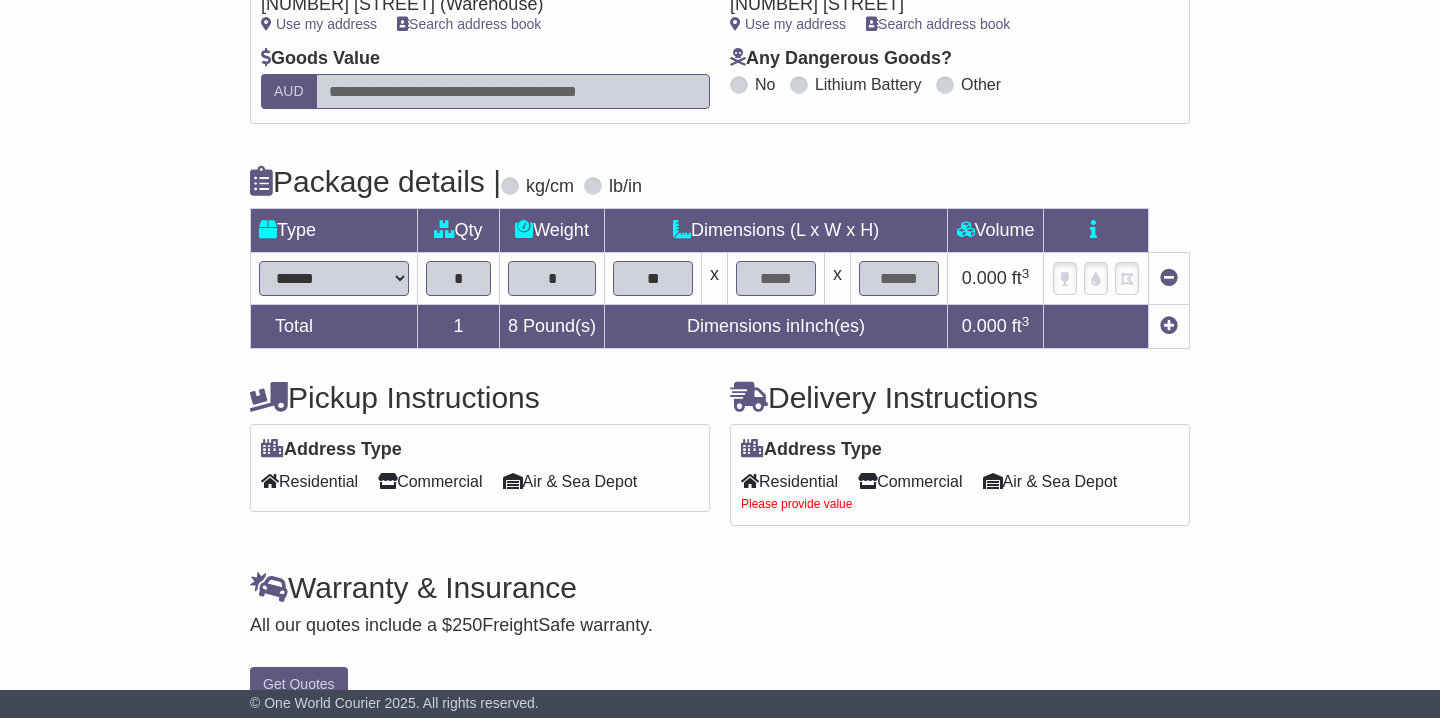 type on "**" 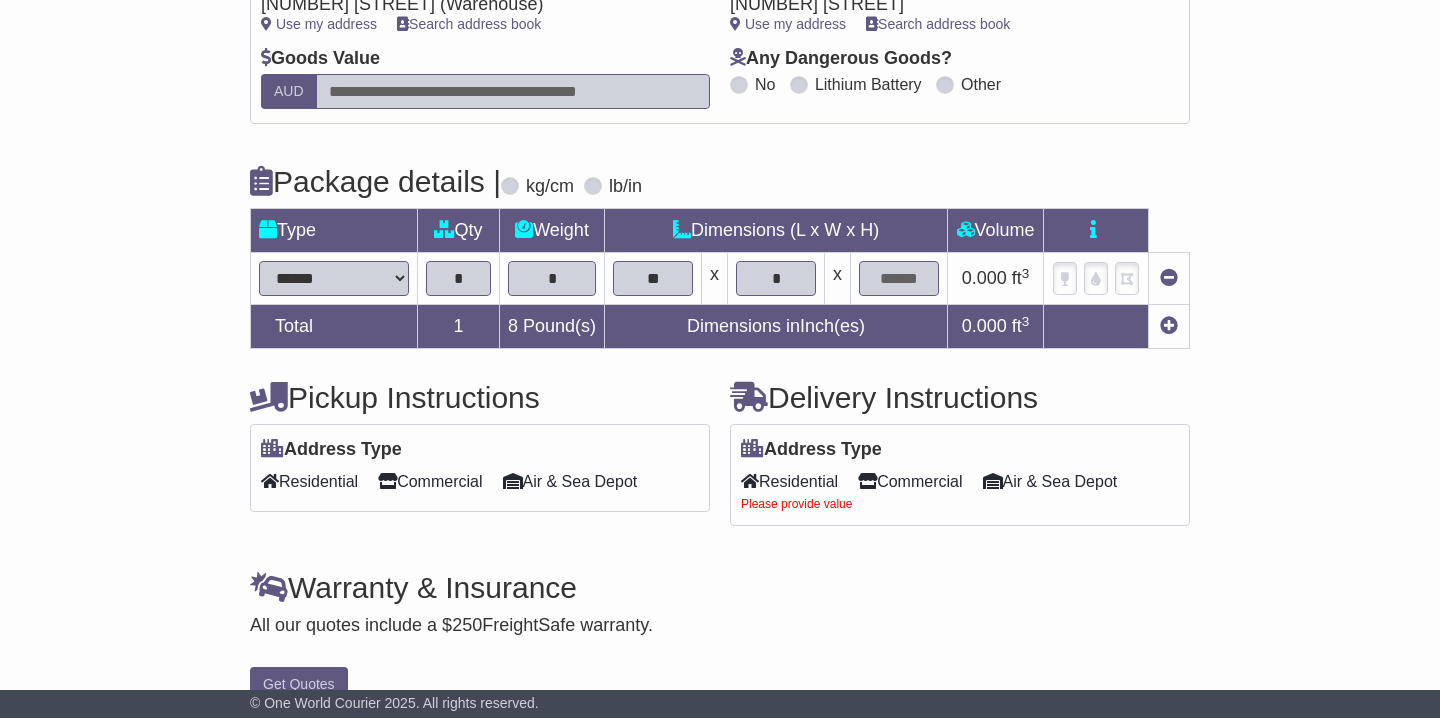 type on "*" 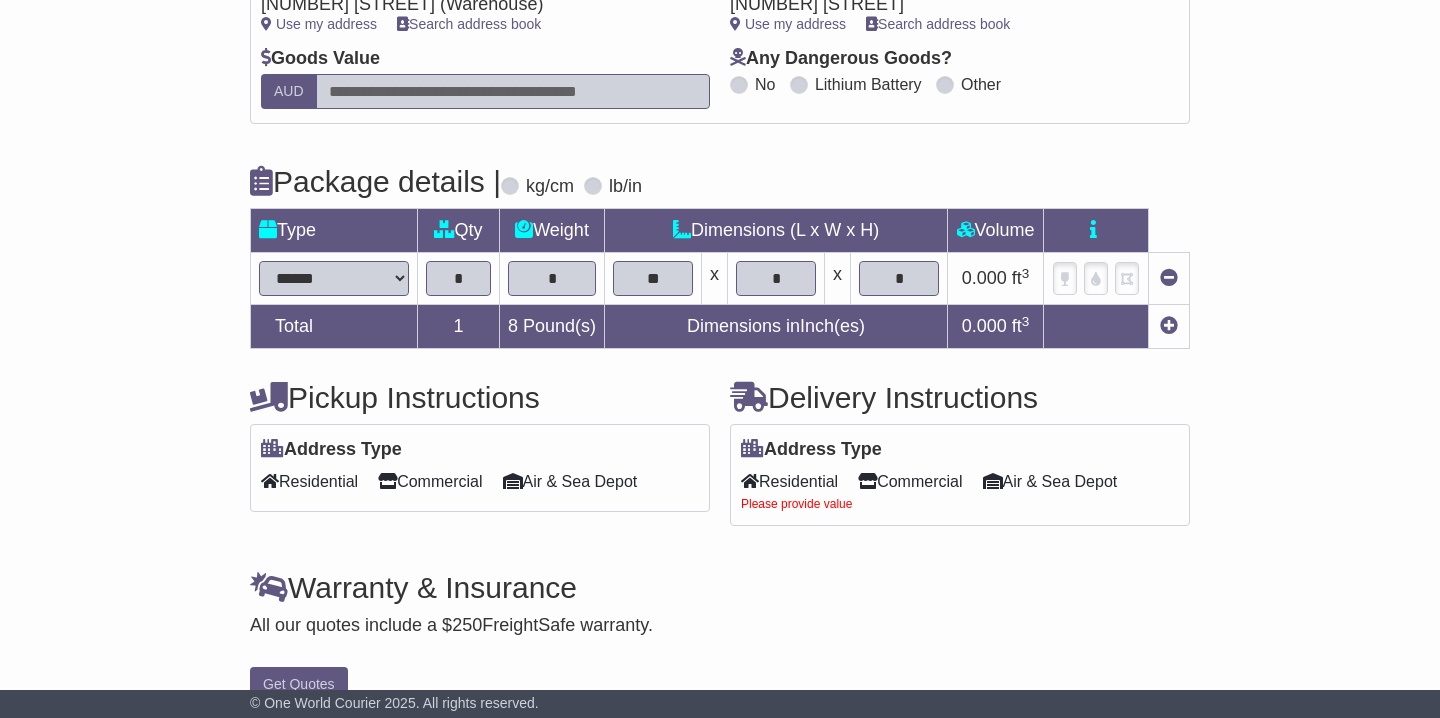 type on "*" 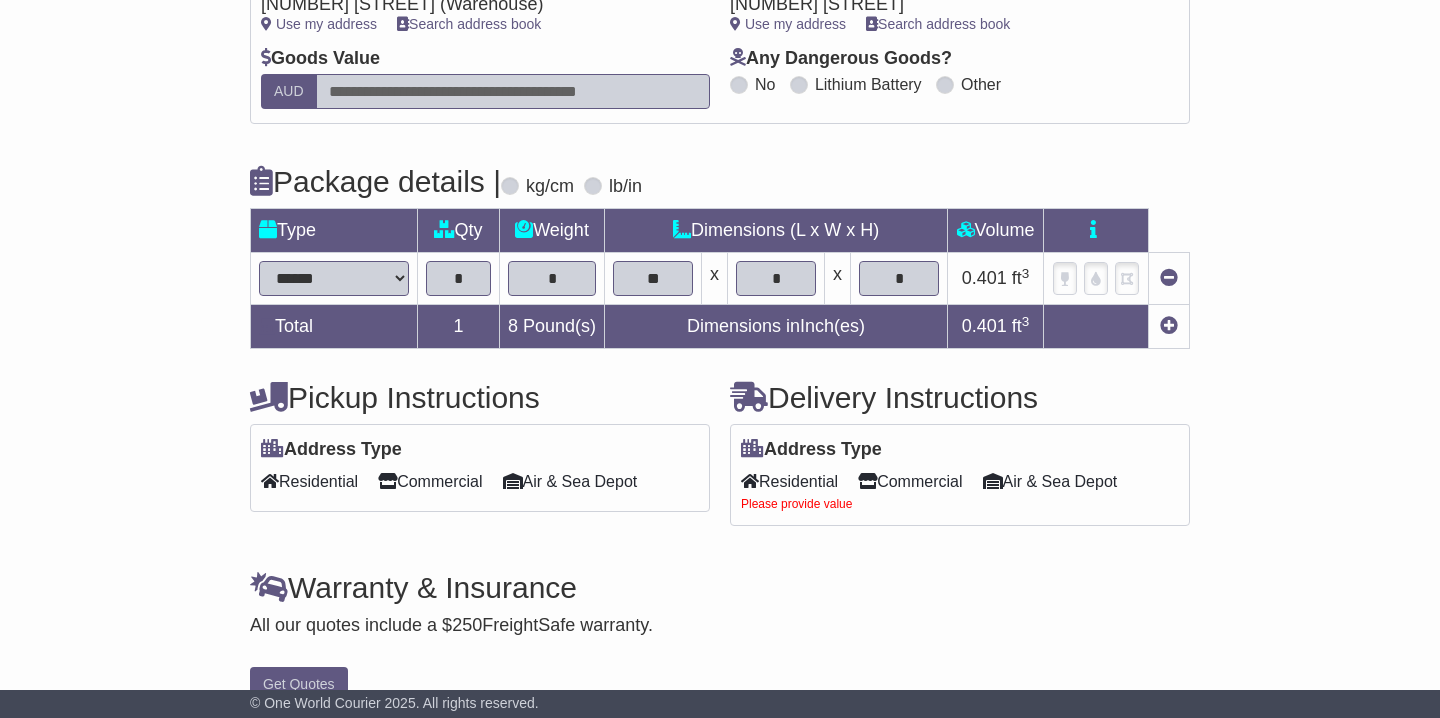 click on "**********" at bounding box center [720, 250] 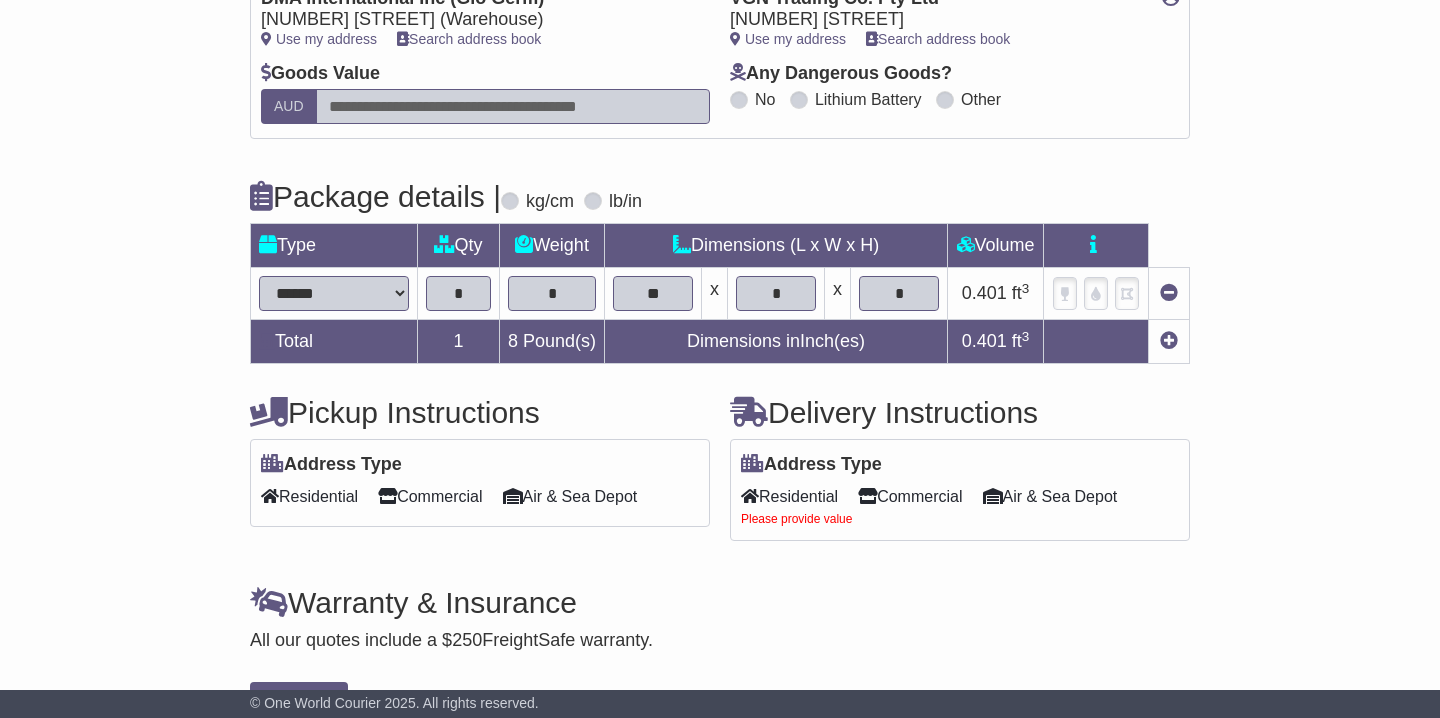 scroll, scrollTop: 376, scrollLeft: 0, axis: vertical 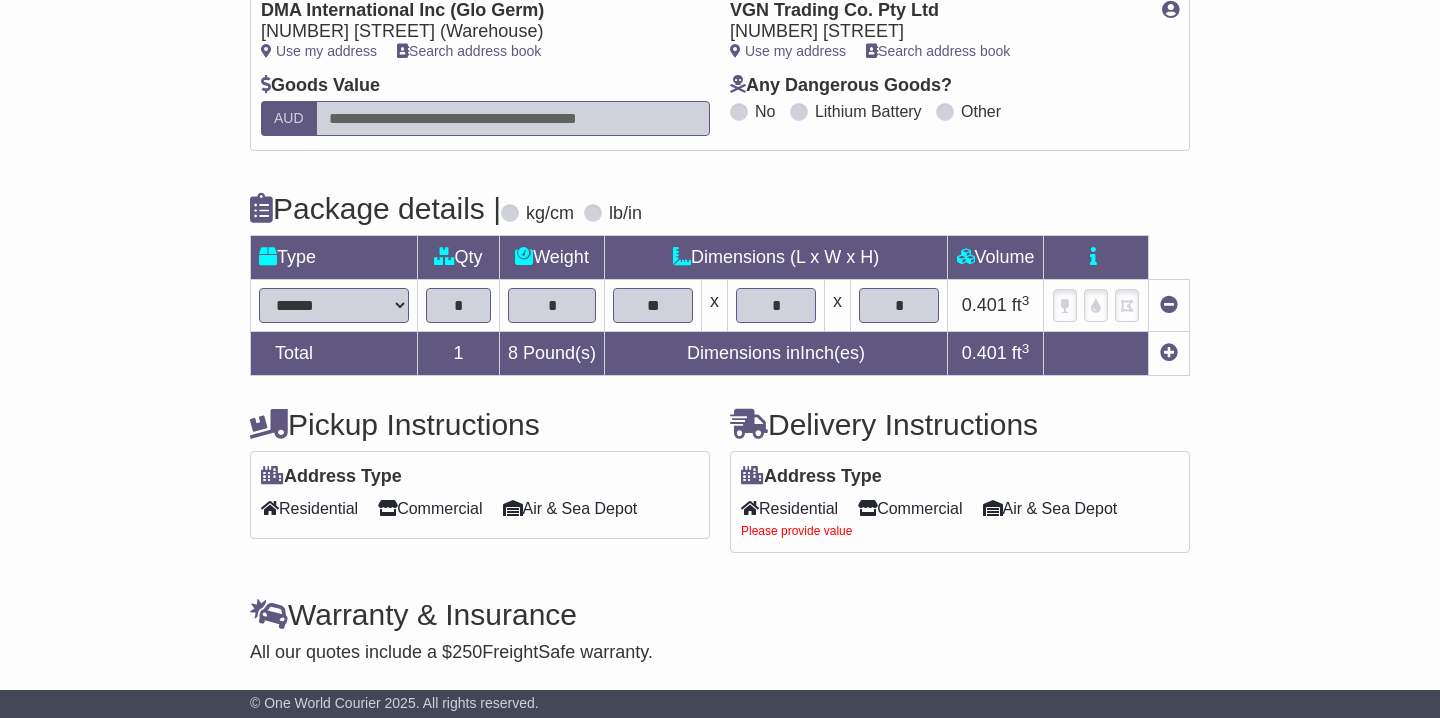 drag, startPoint x: 662, startPoint y: 303, endPoint x: 619, endPoint y: 304, distance: 43.011627 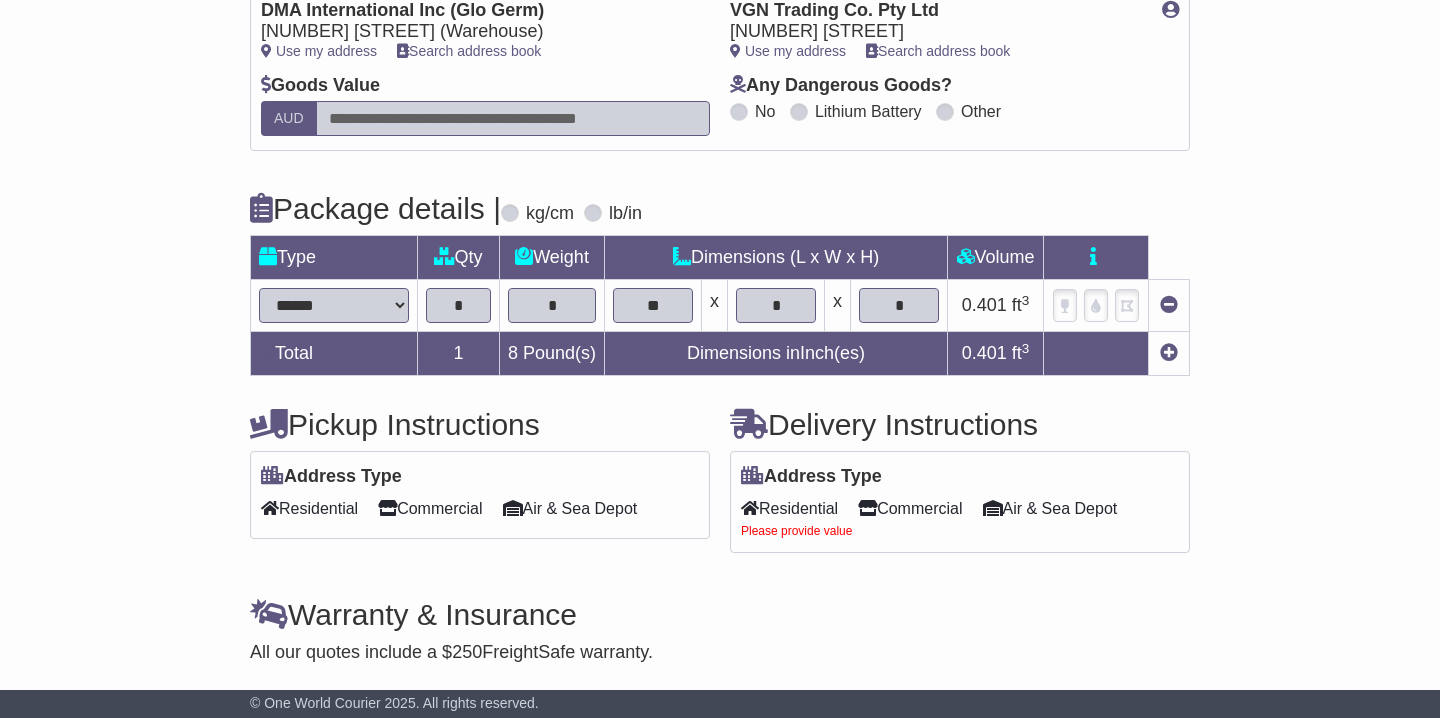 click on "**" at bounding box center [653, 305] 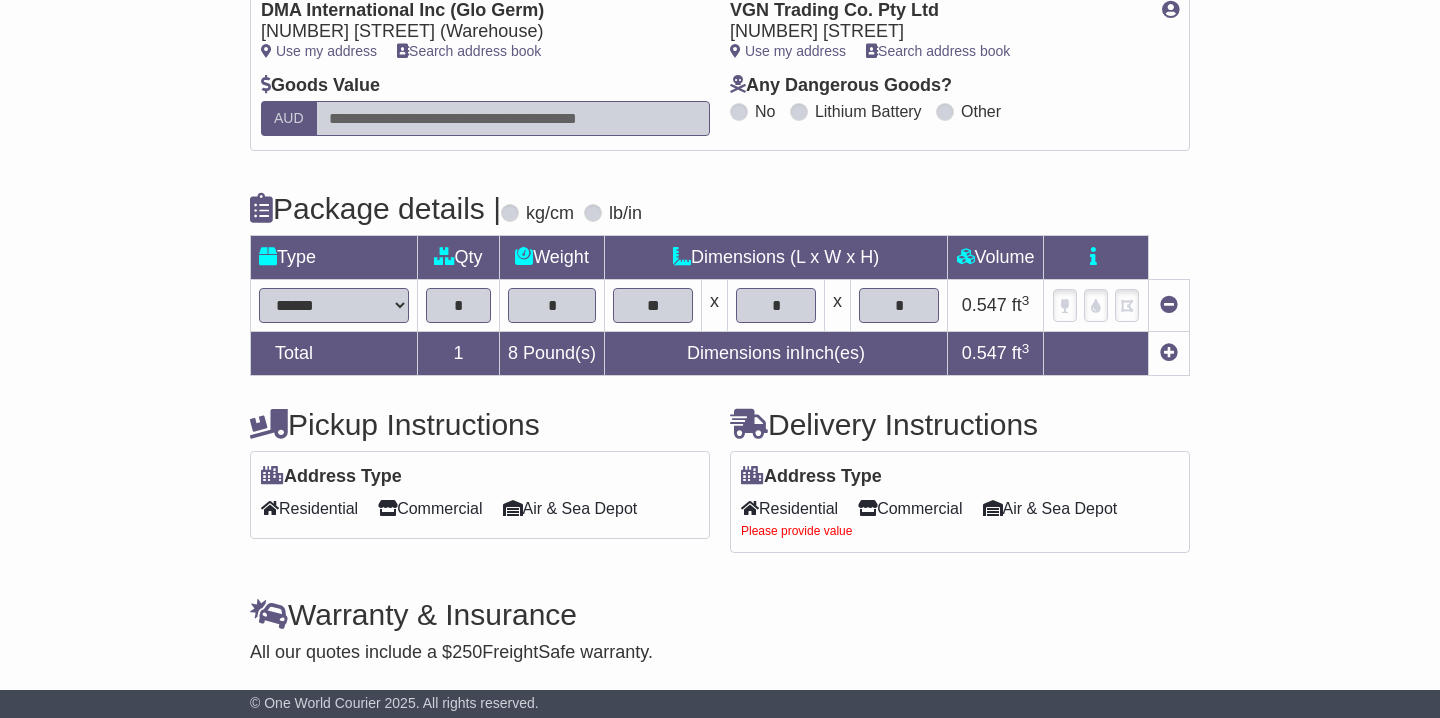 drag, startPoint x: 781, startPoint y: 306, endPoint x: 736, endPoint y: 307, distance: 45.01111 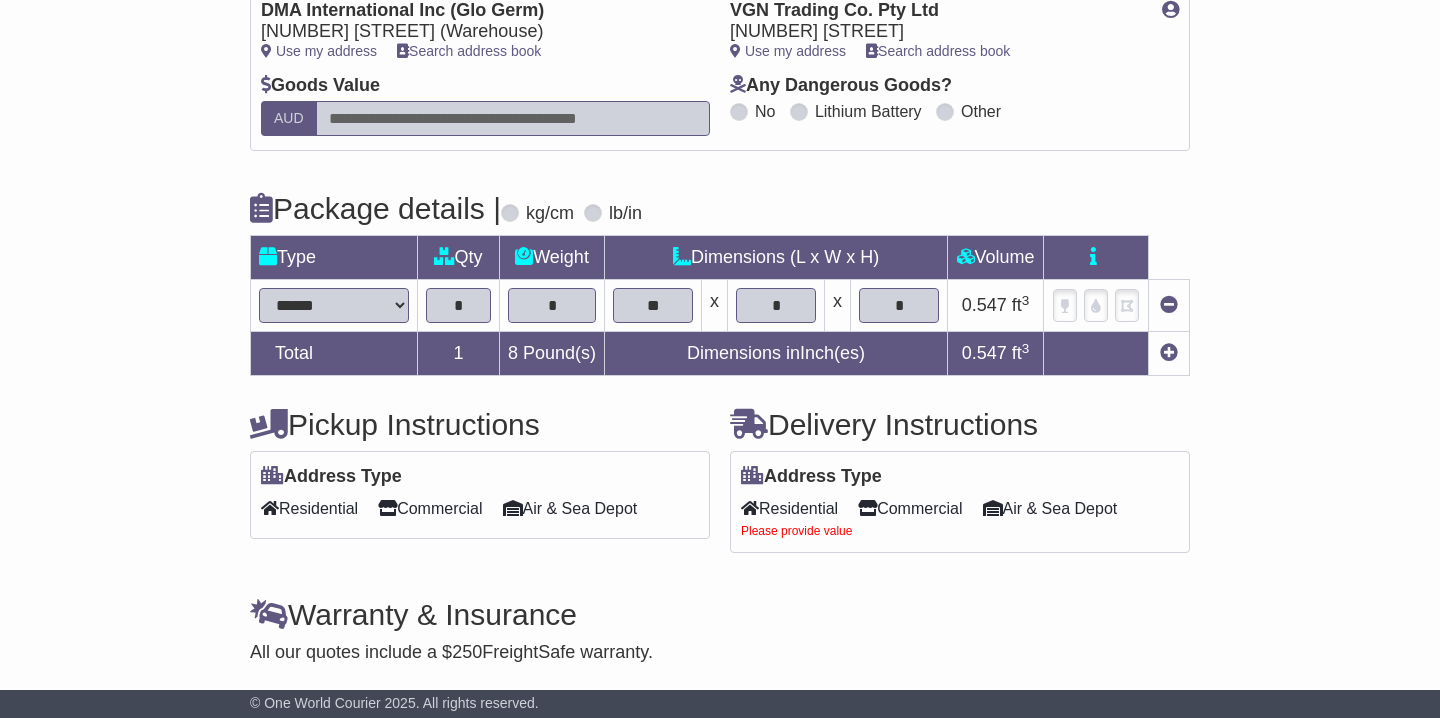click on "*" at bounding box center (776, 305) 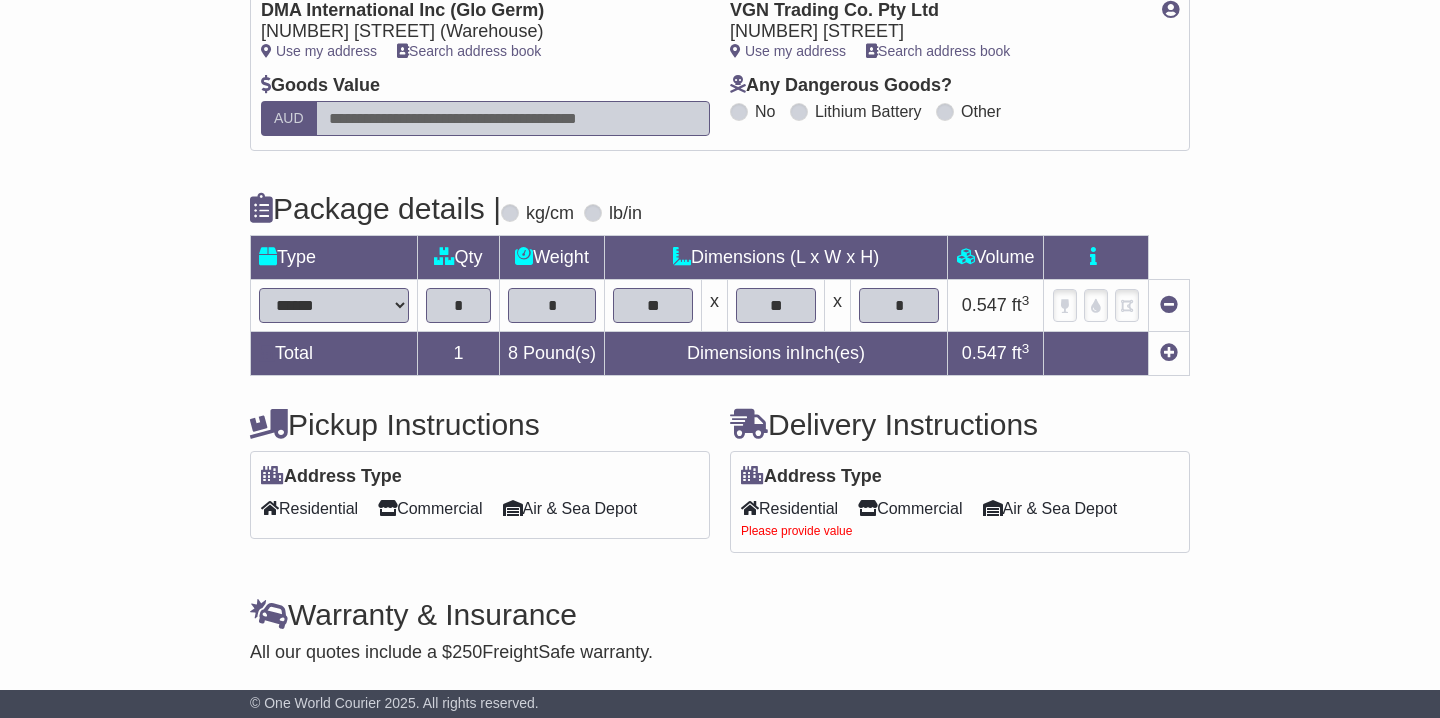 type on "**" 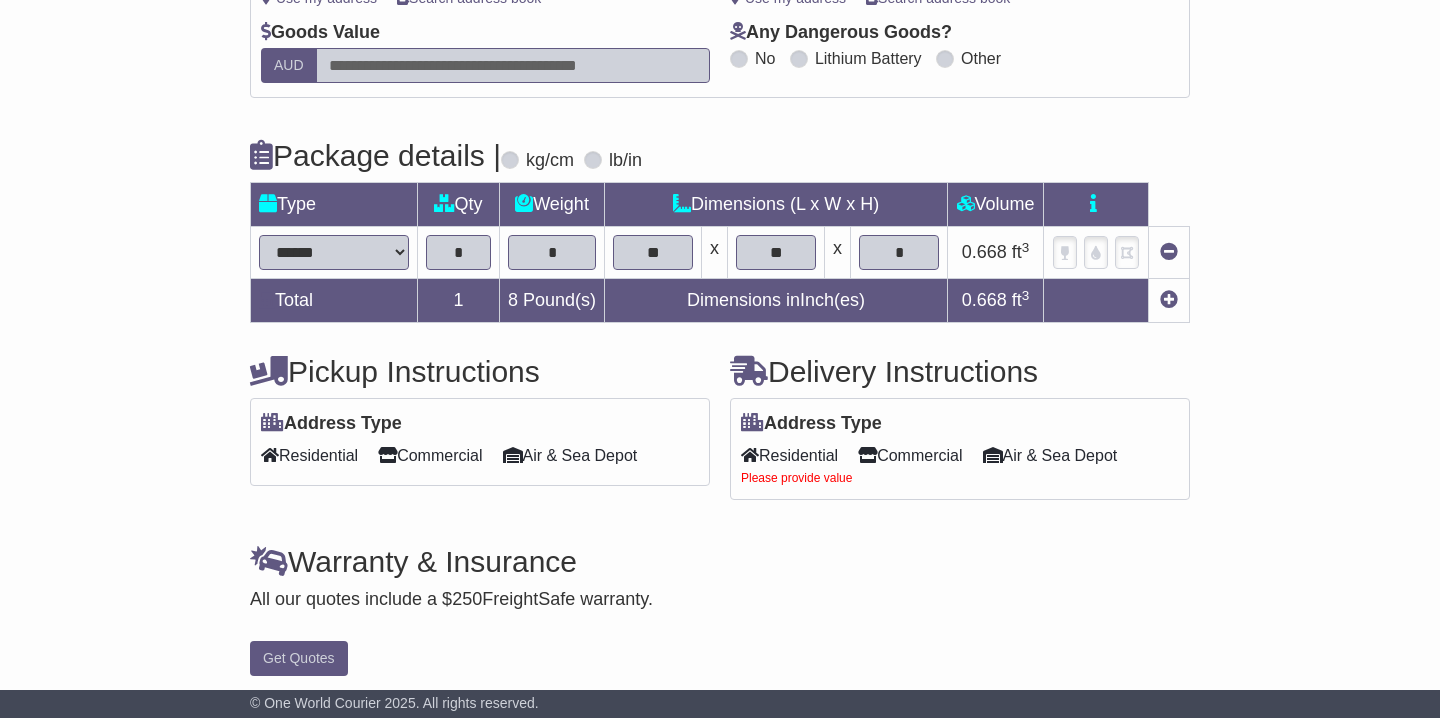 scroll, scrollTop: 436, scrollLeft: 0, axis: vertical 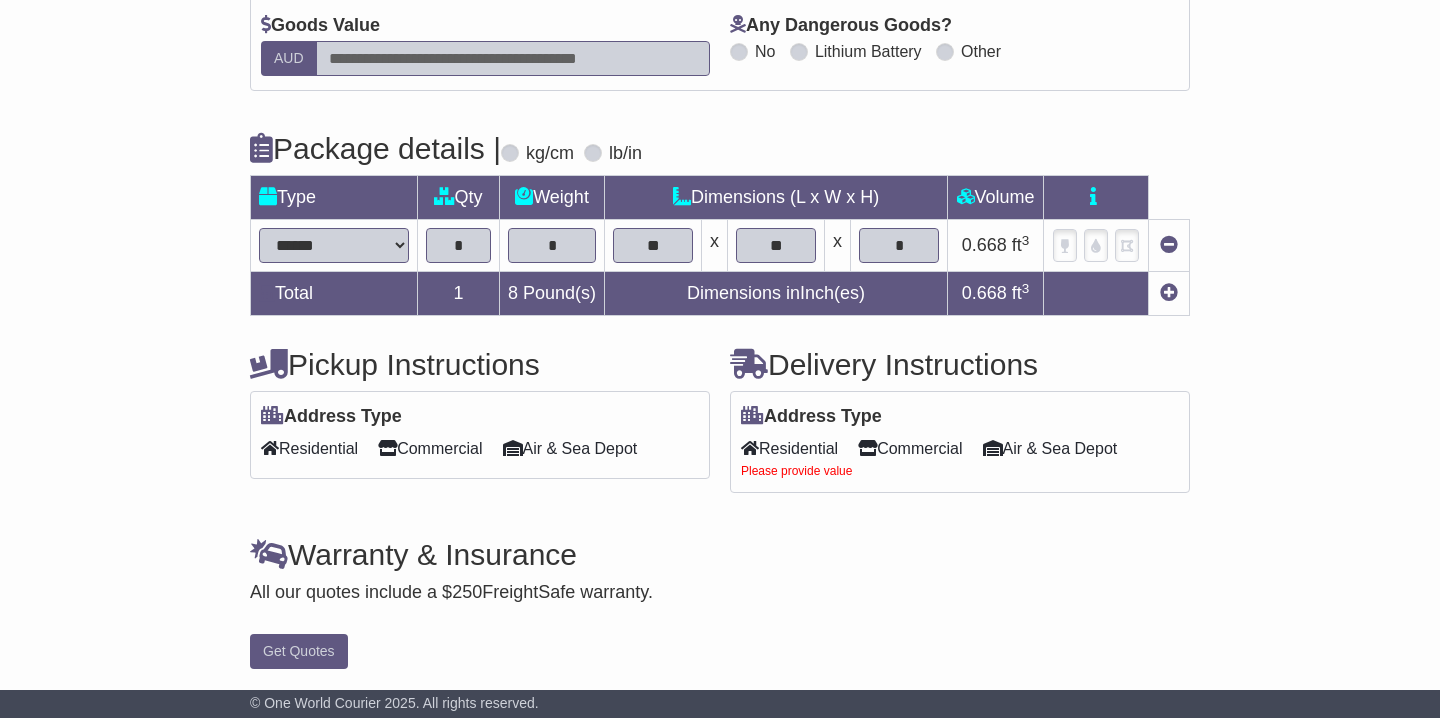 click on "Residential" at bounding box center (789, 448) 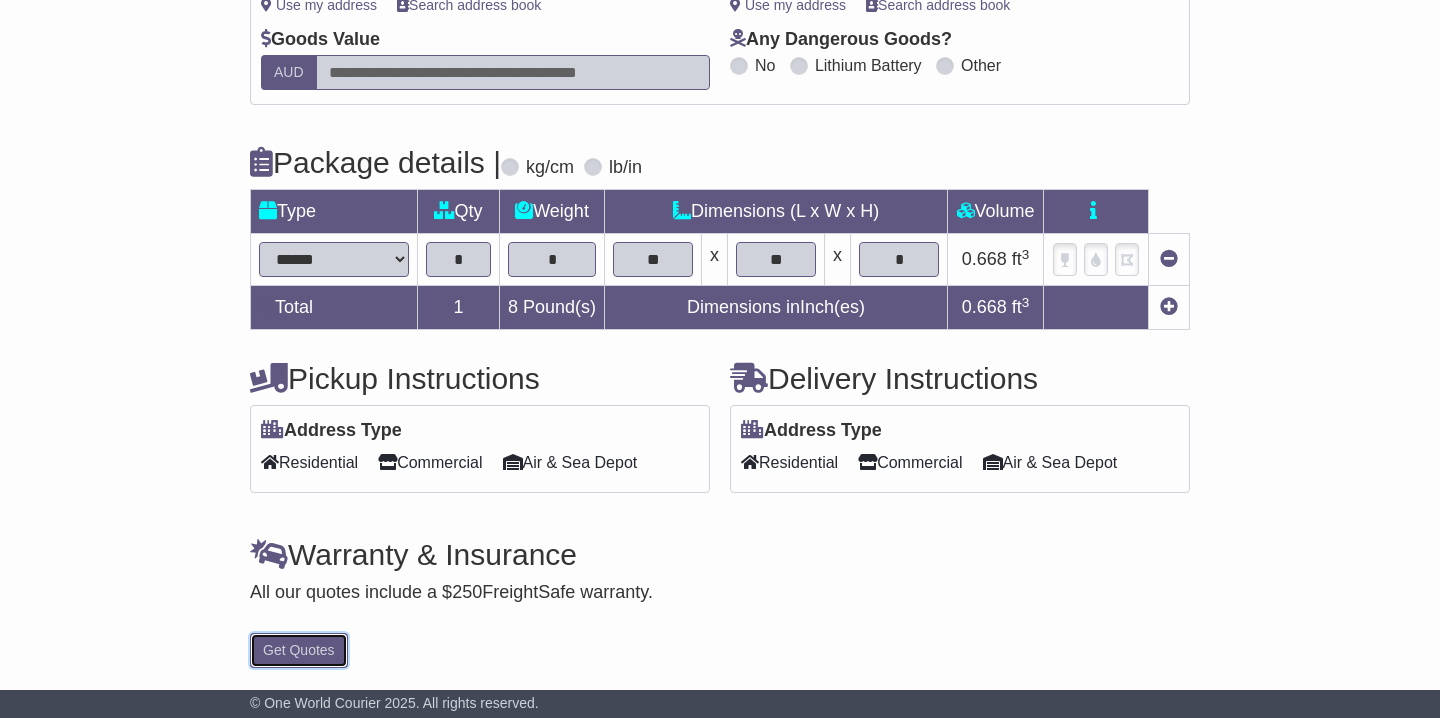 click on "Get Quotes" at bounding box center [299, 650] 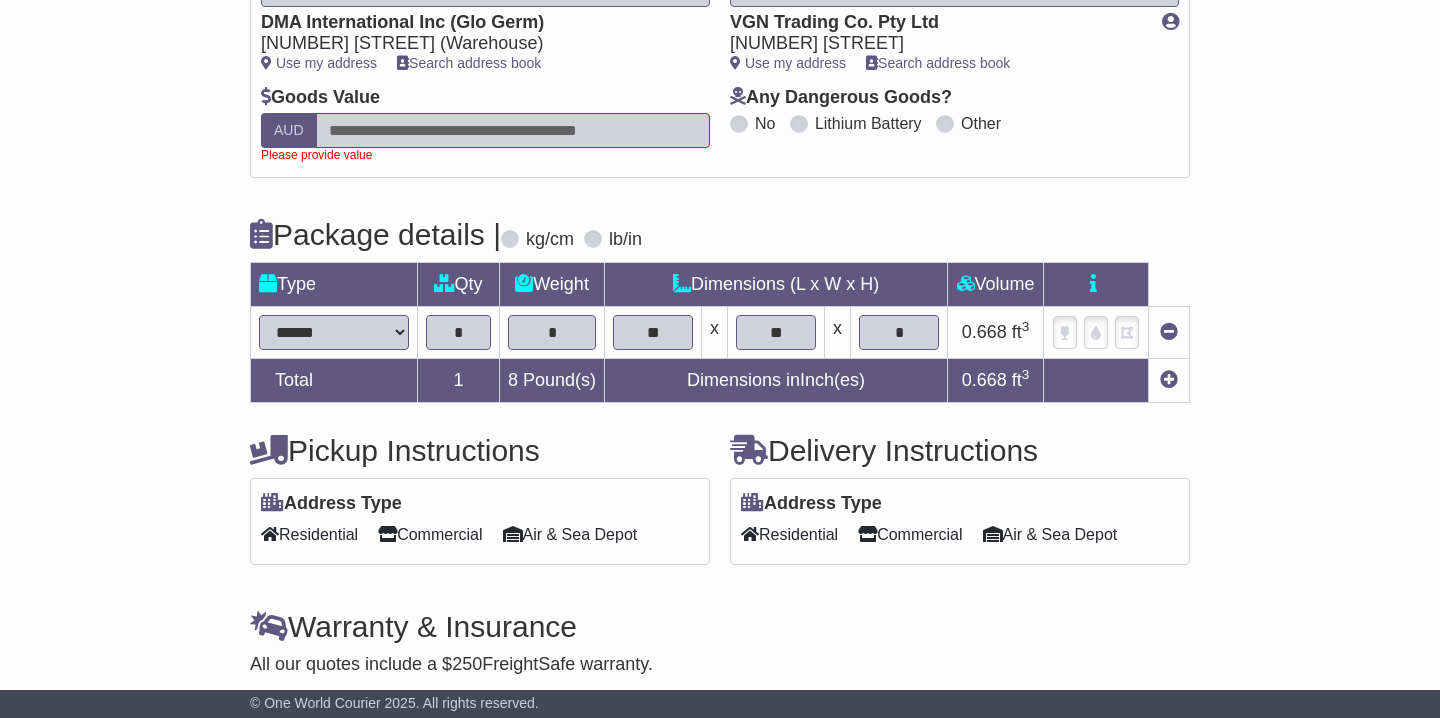 scroll, scrollTop: 337, scrollLeft: 0, axis: vertical 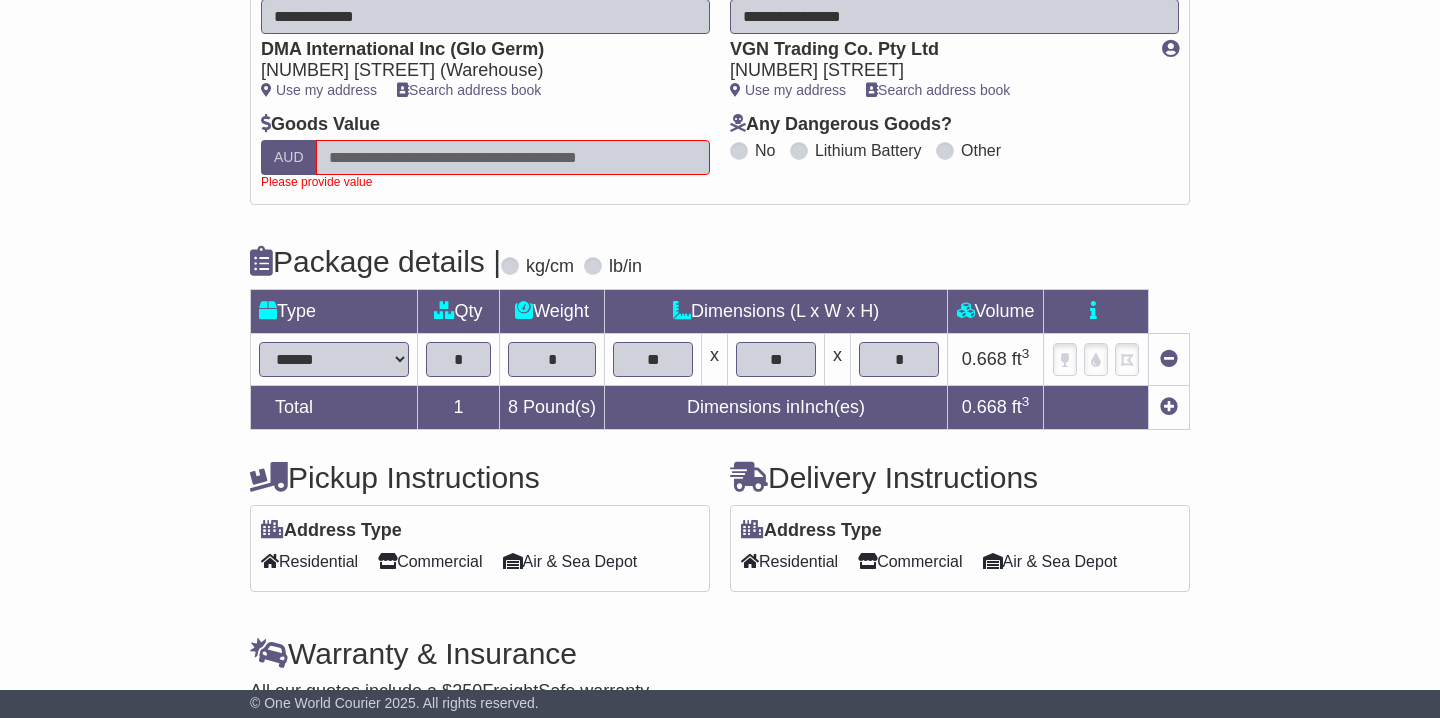 click at bounding box center (513, 157) 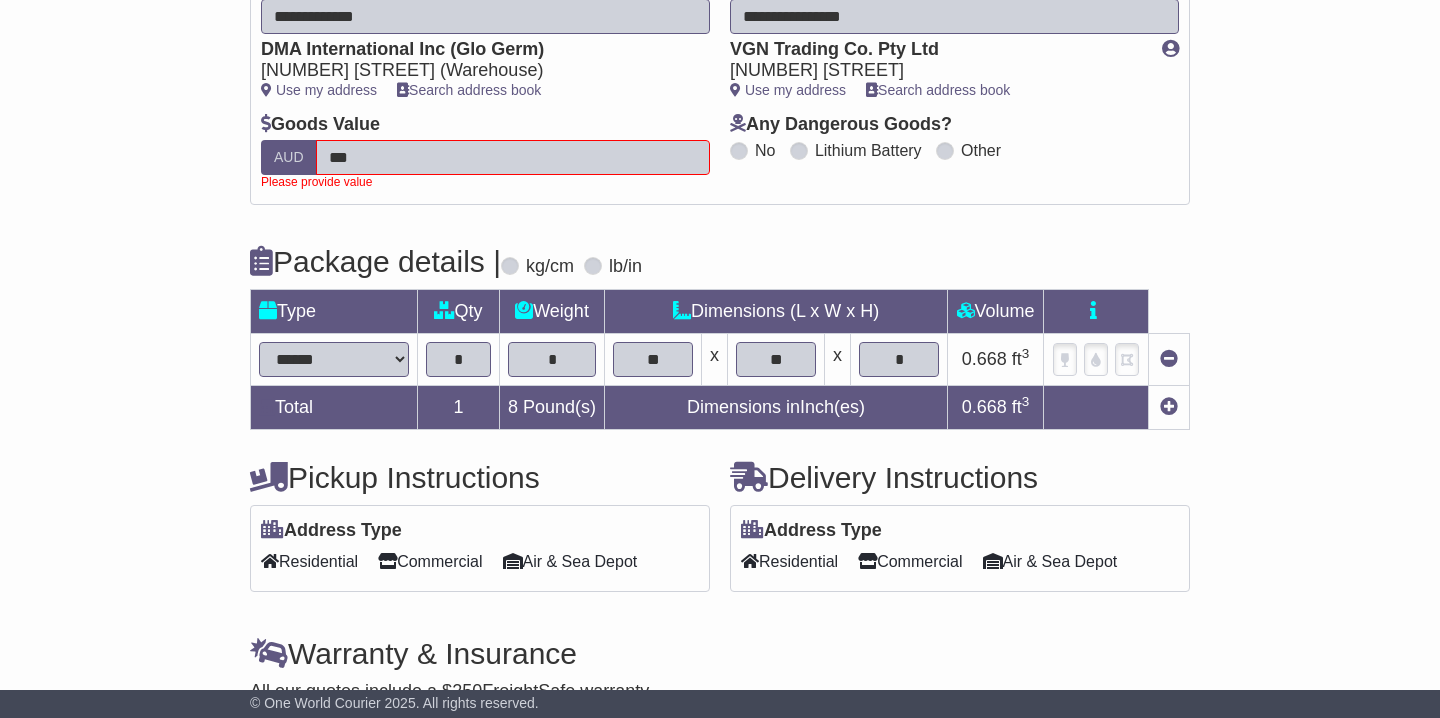 type on "***" 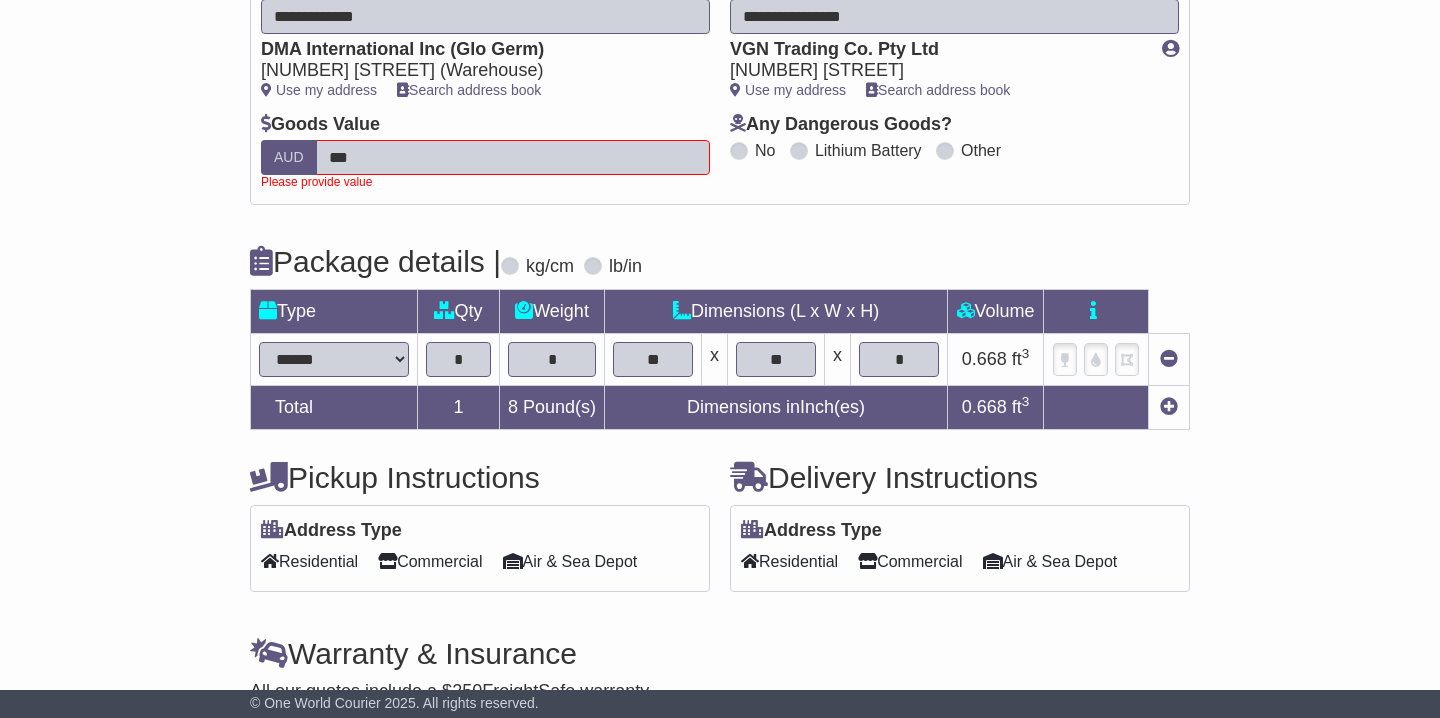 click on "**********" at bounding box center [720, 316] 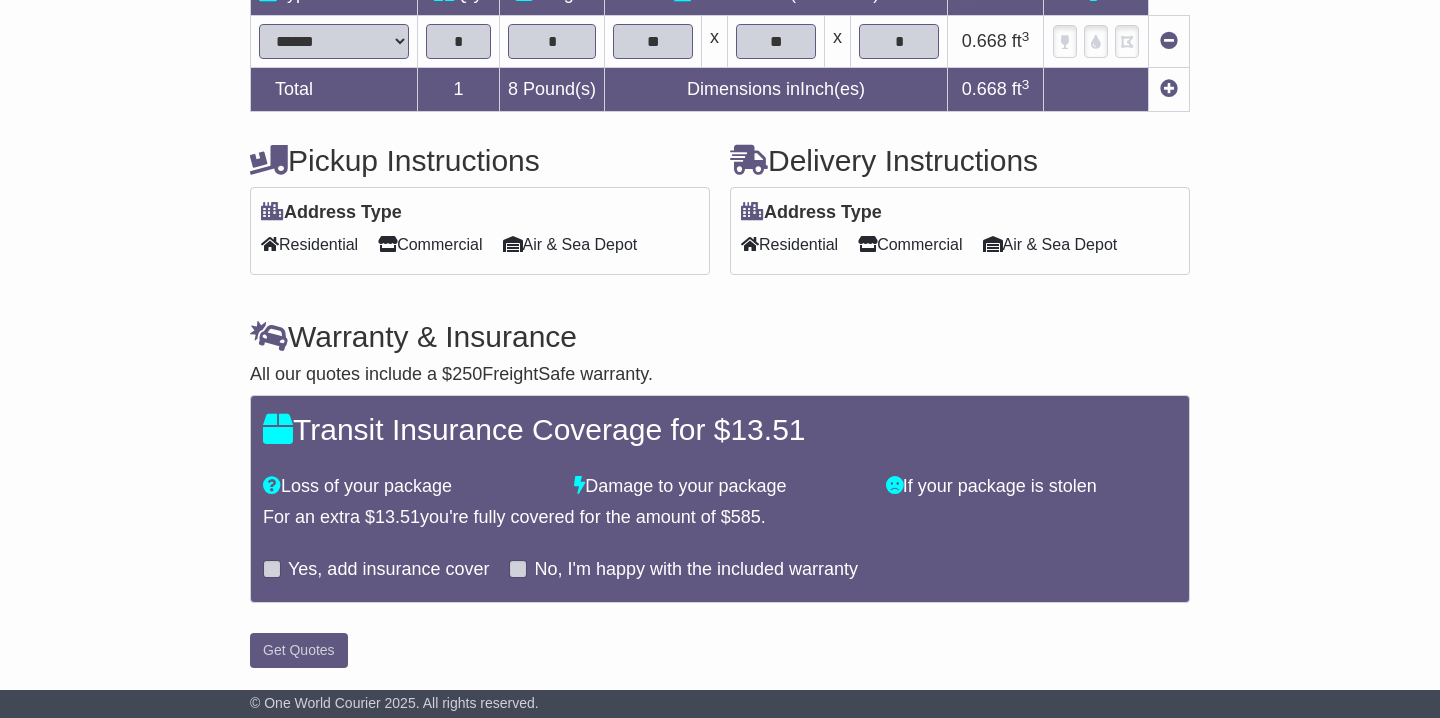 scroll, scrollTop: 643, scrollLeft: 0, axis: vertical 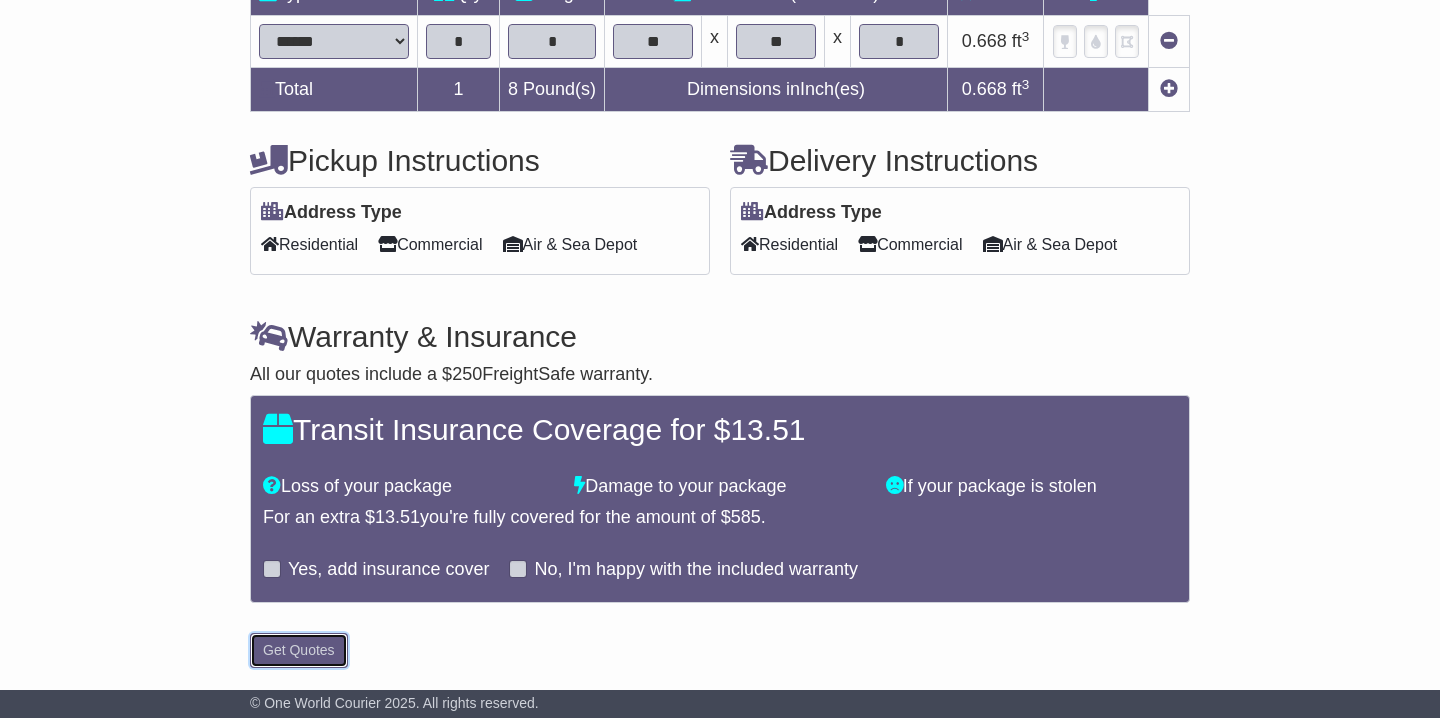 click on "Get Quotes" at bounding box center (299, 650) 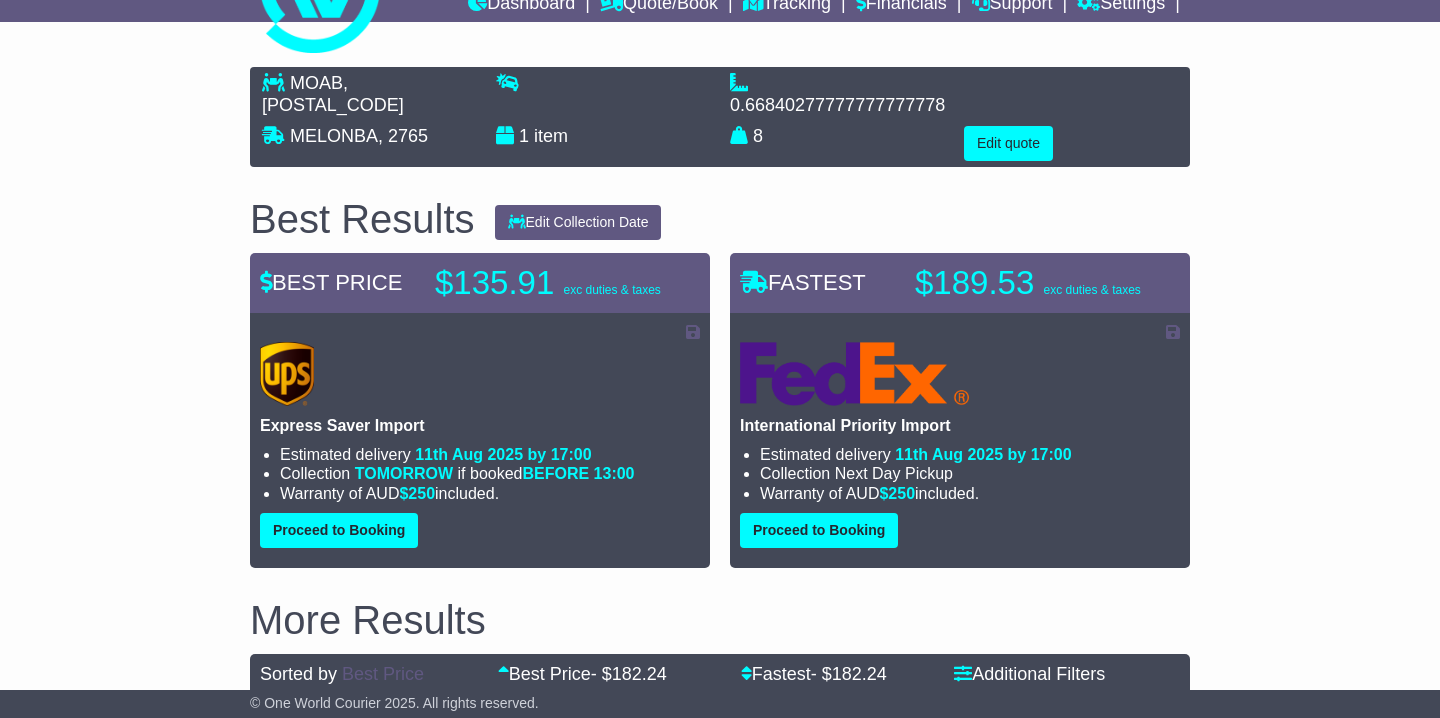 scroll, scrollTop: 86, scrollLeft: 0, axis: vertical 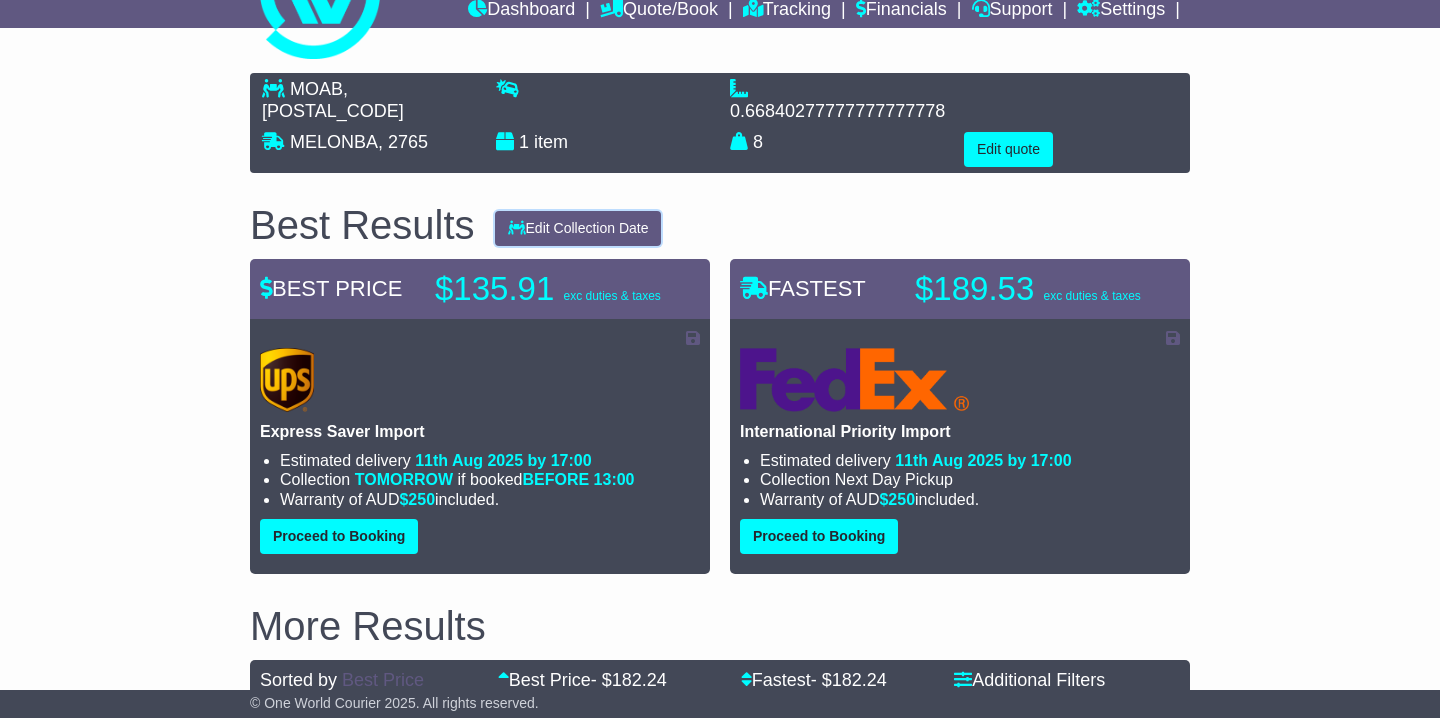 click on "Edit Collection Date" at bounding box center [578, 228] 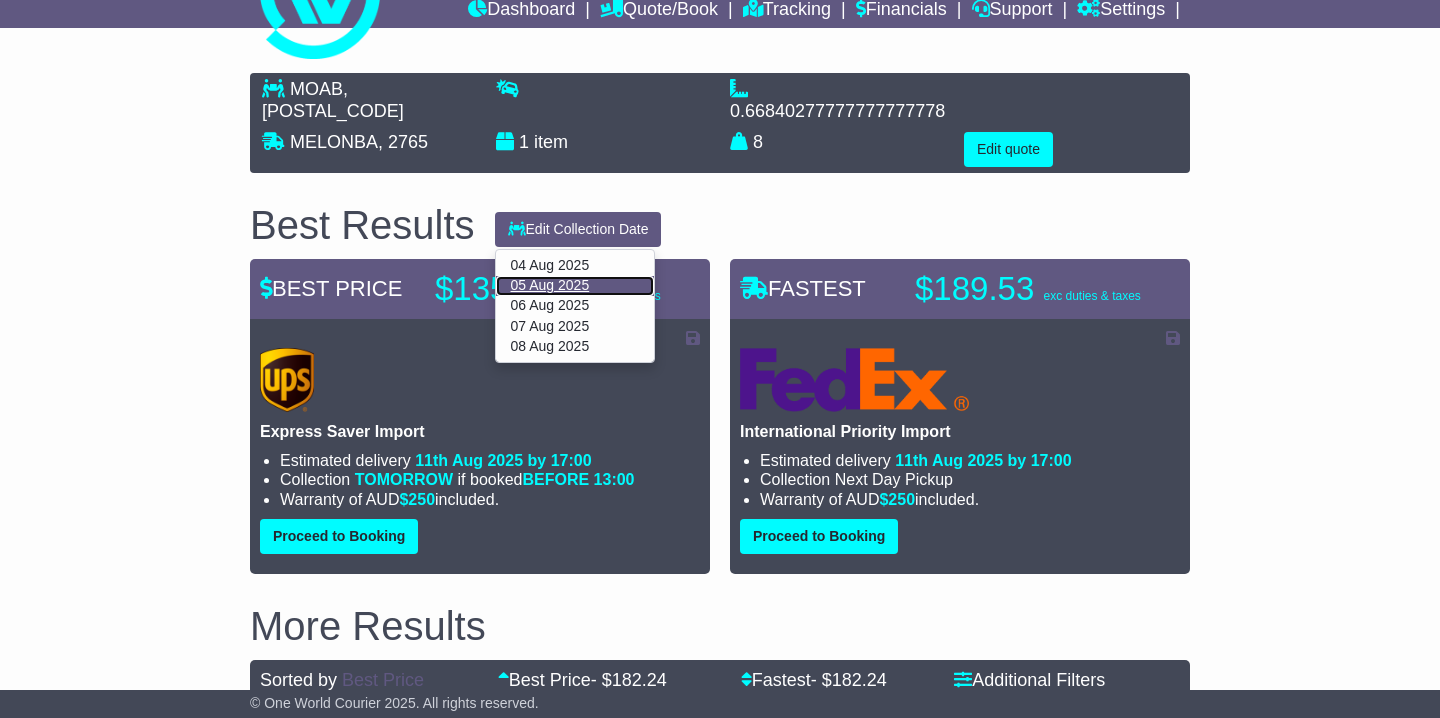click on "05 Aug 2025" at bounding box center [575, 286] 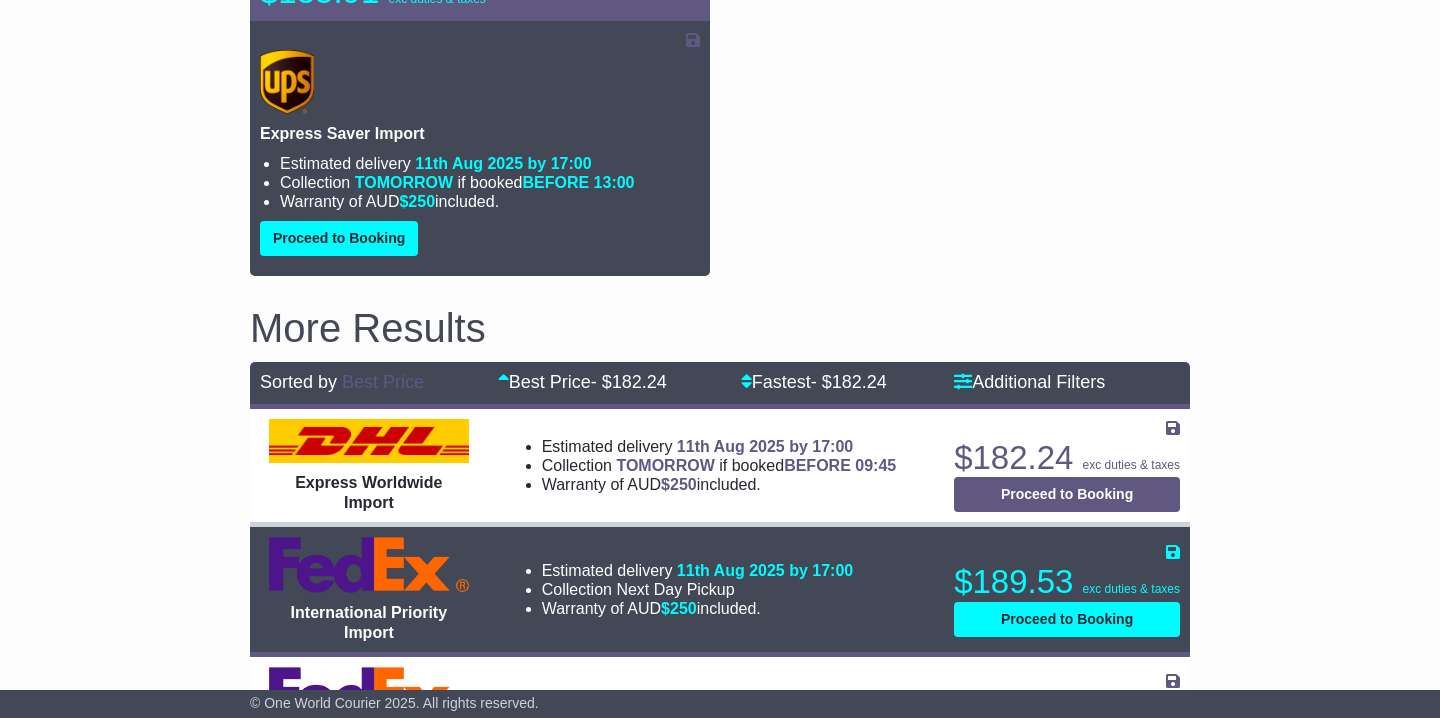 scroll, scrollTop: 382, scrollLeft: 0, axis: vertical 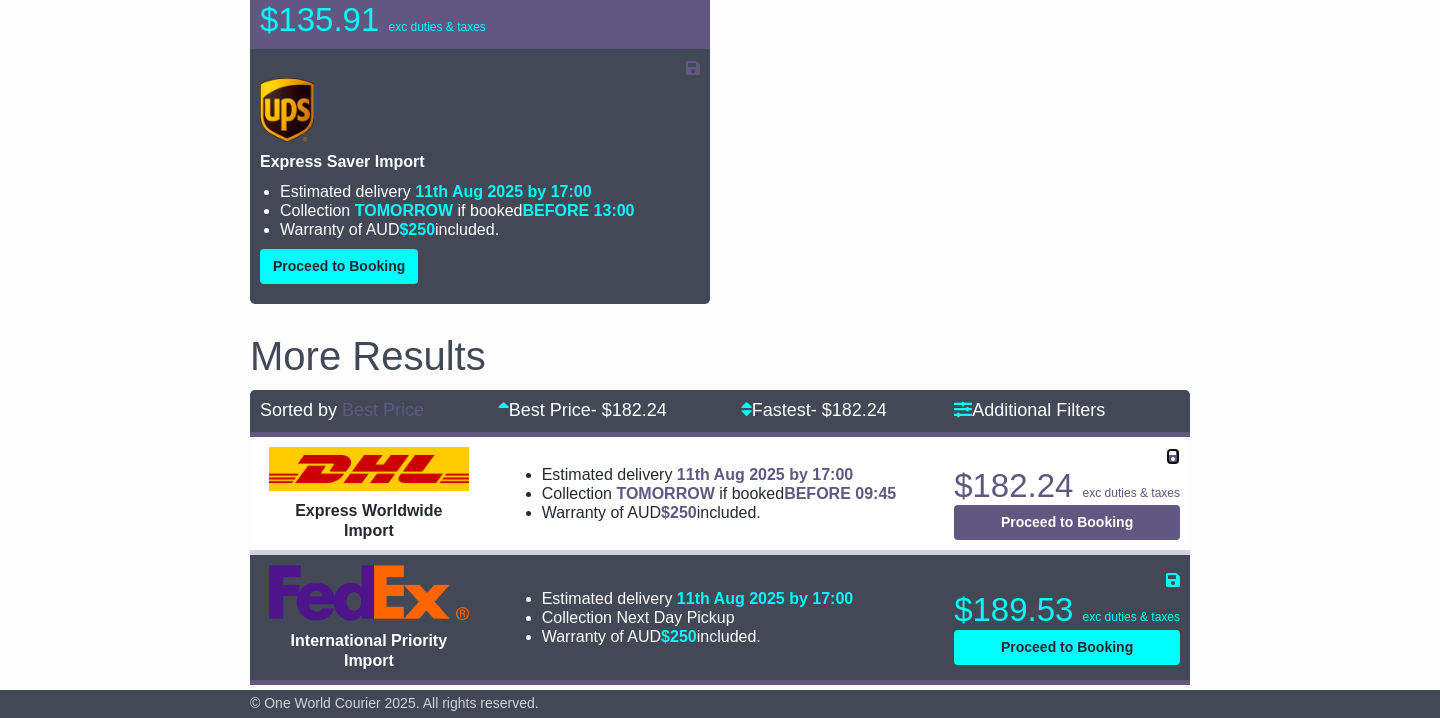 click at bounding box center (1173, 456) 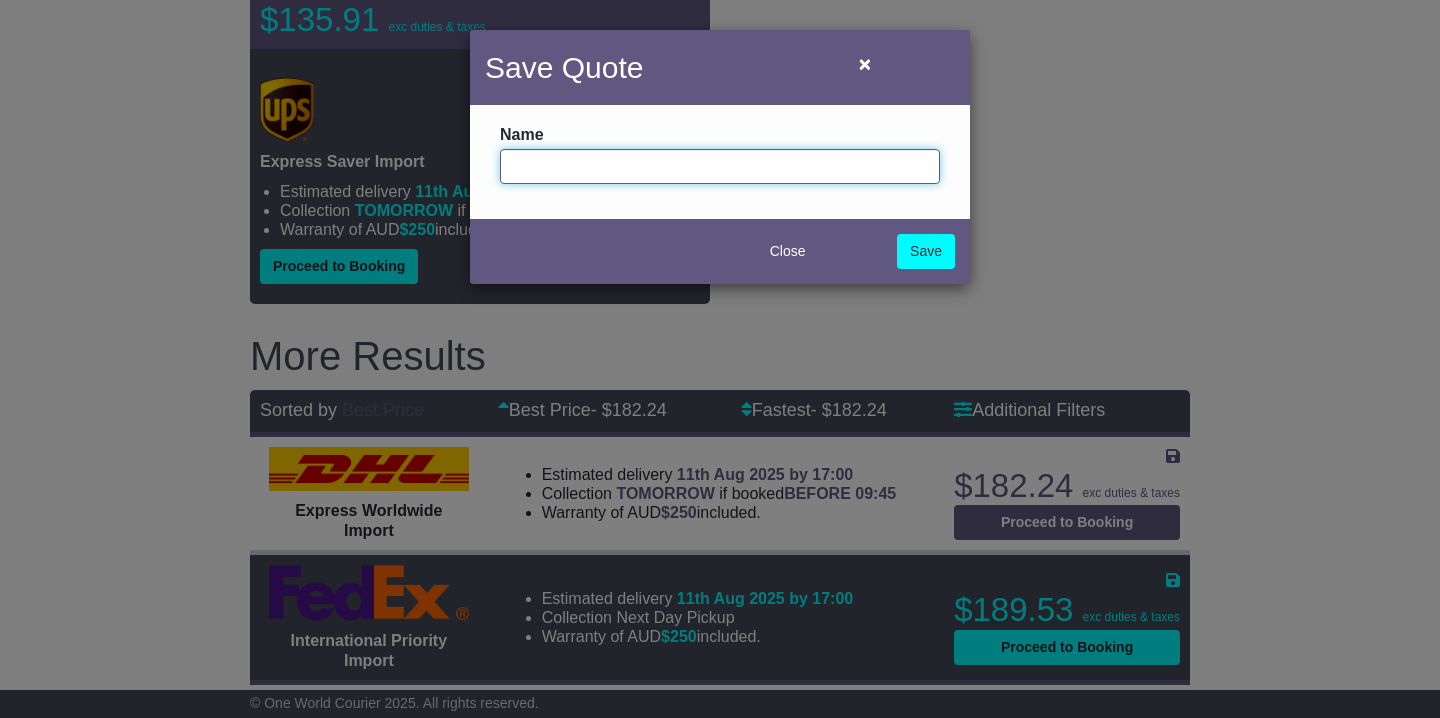 click at bounding box center [720, 166] 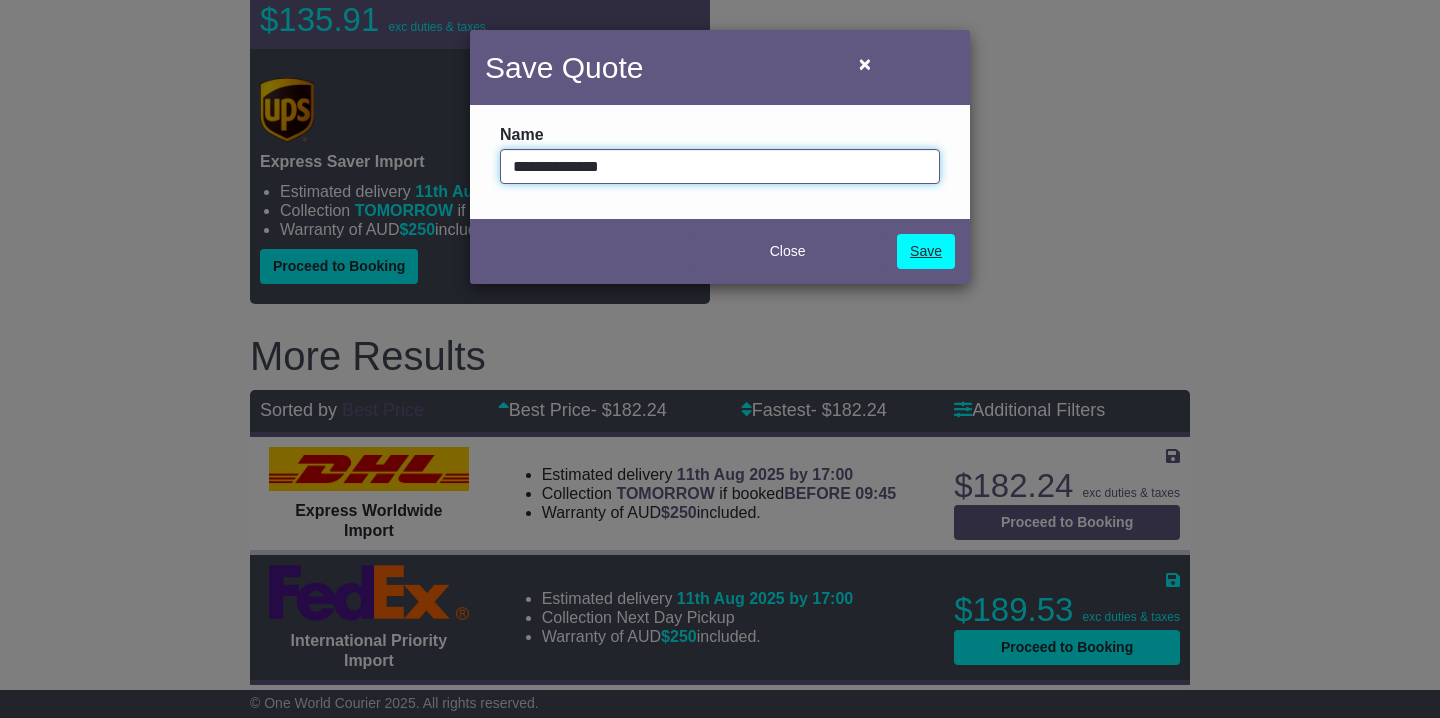 type on "**********" 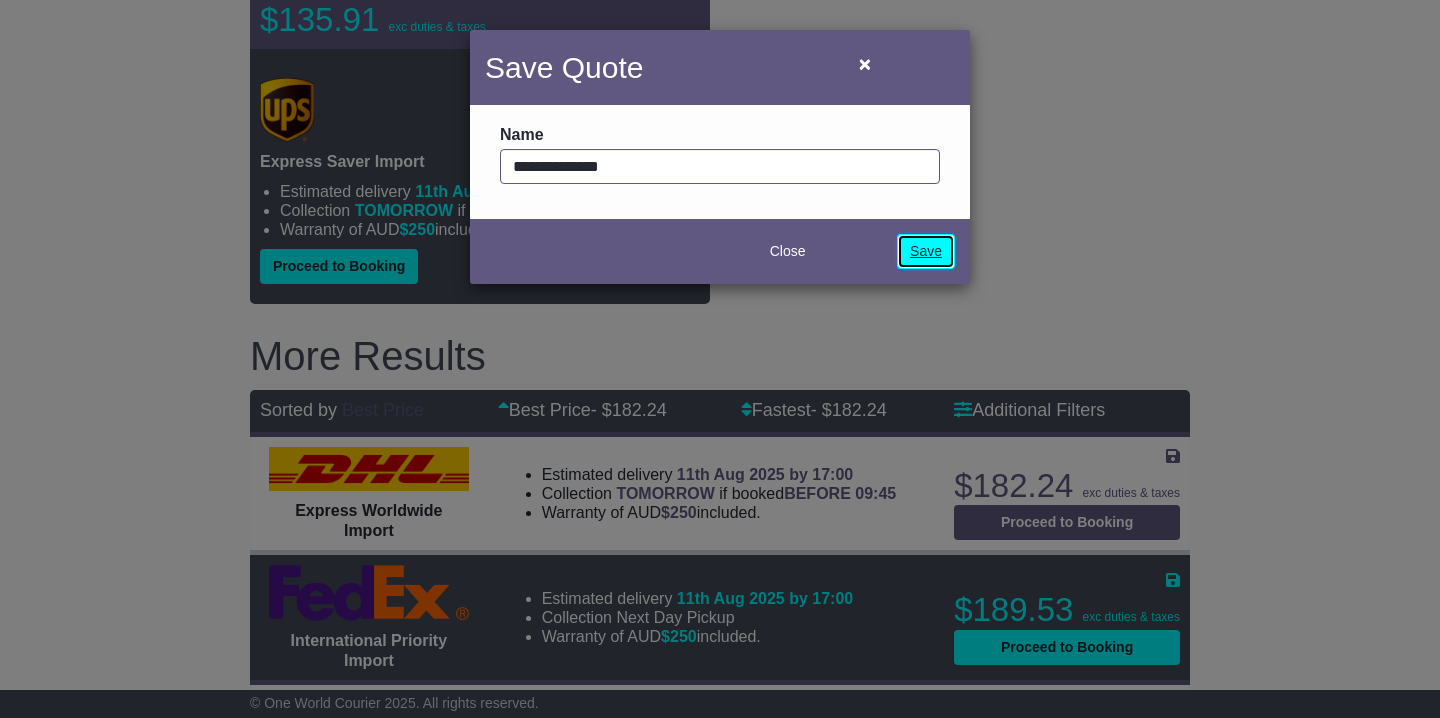 click on "Save" at bounding box center (926, 251) 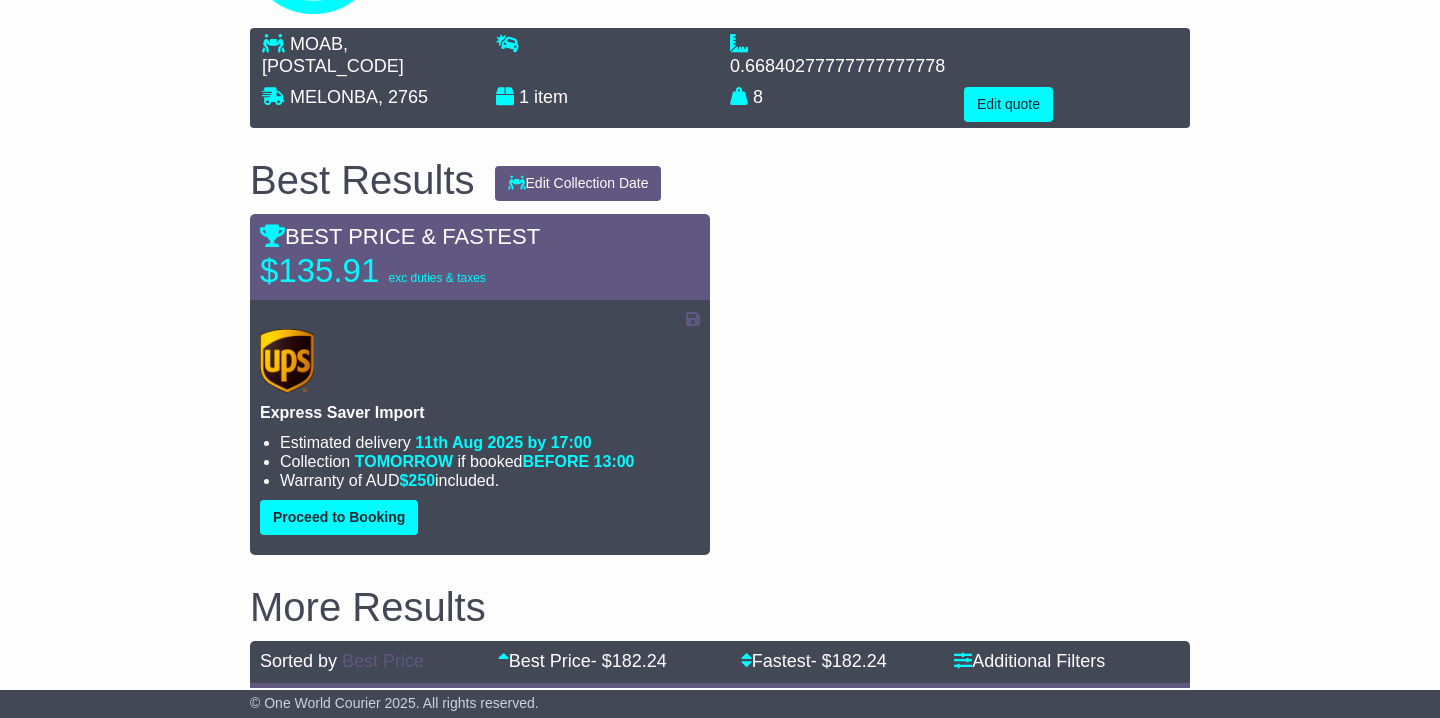 scroll, scrollTop: 13, scrollLeft: 0, axis: vertical 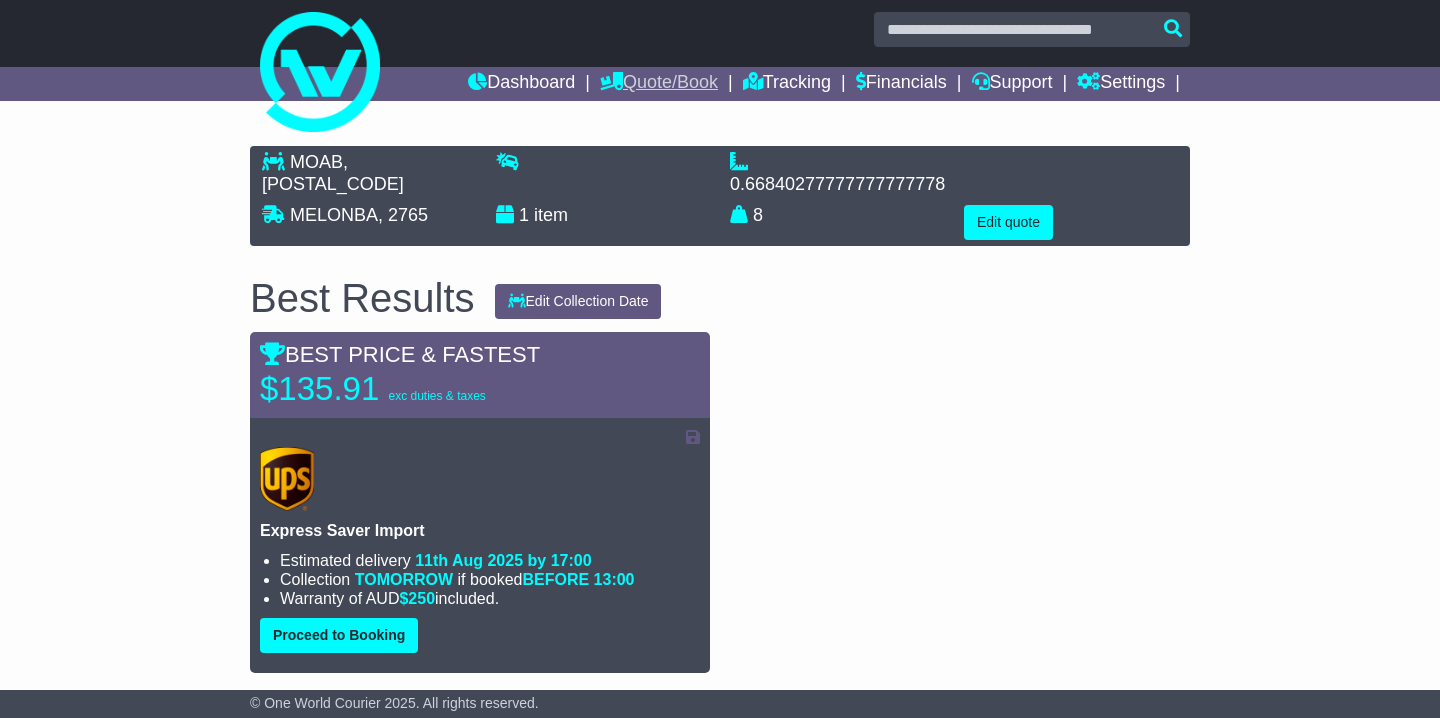 click on "Quote/Book" at bounding box center (659, 84) 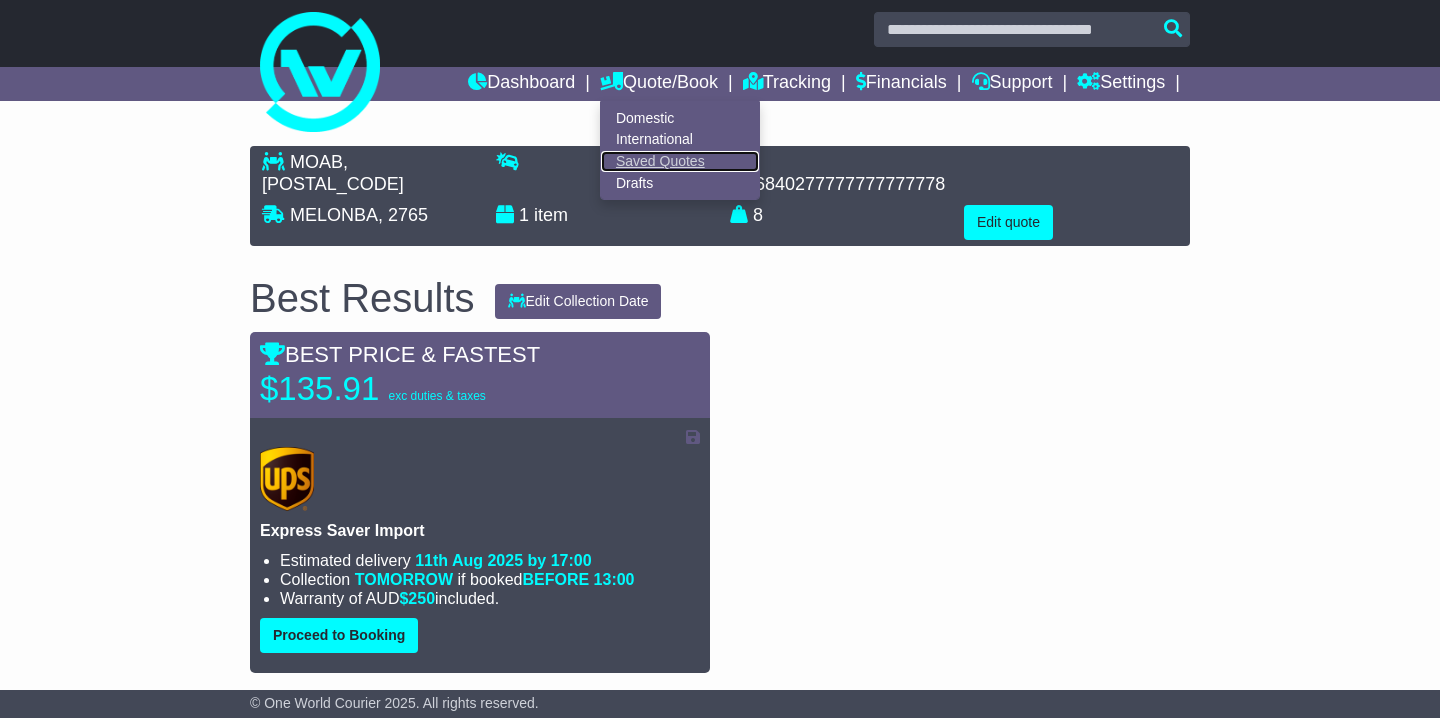 click on "Saved Quotes" at bounding box center (680, 162) 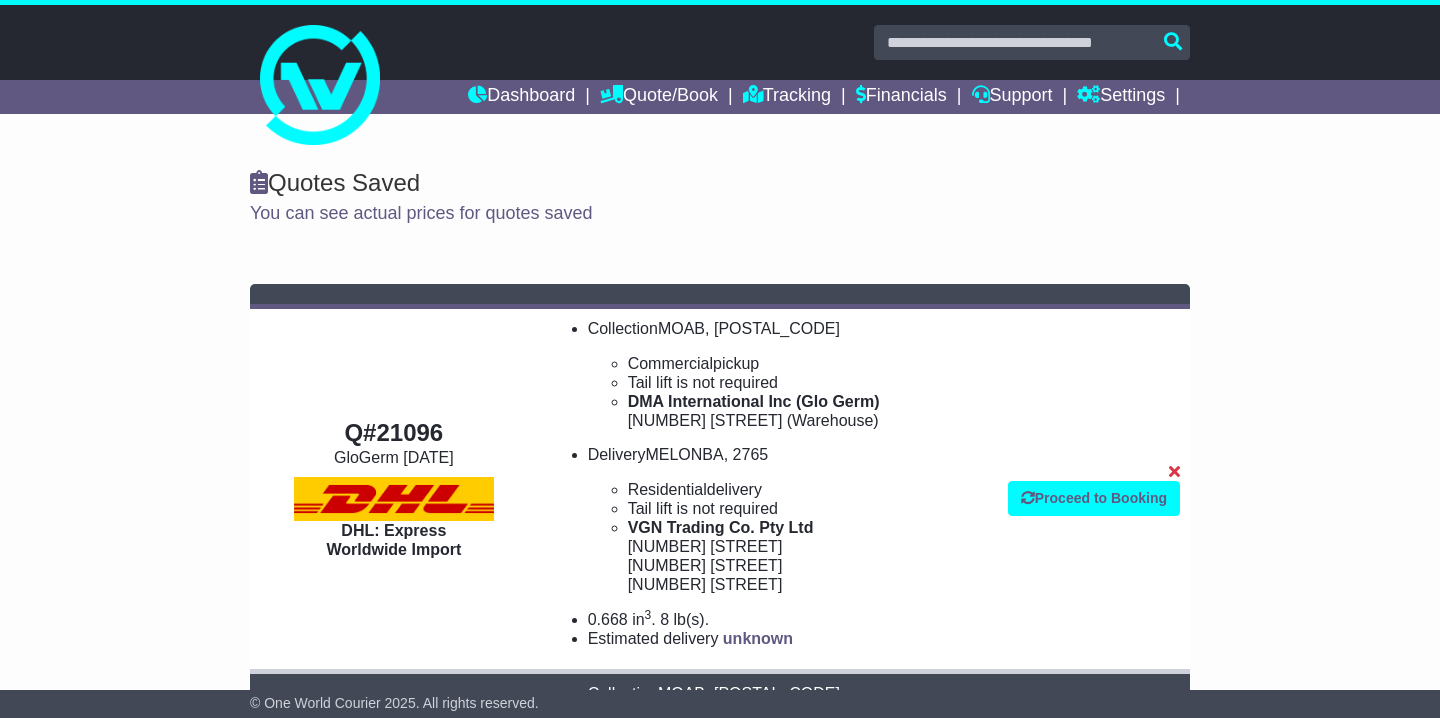 scroll, scrollTop: 0, scrollLeft: 0, axis: both 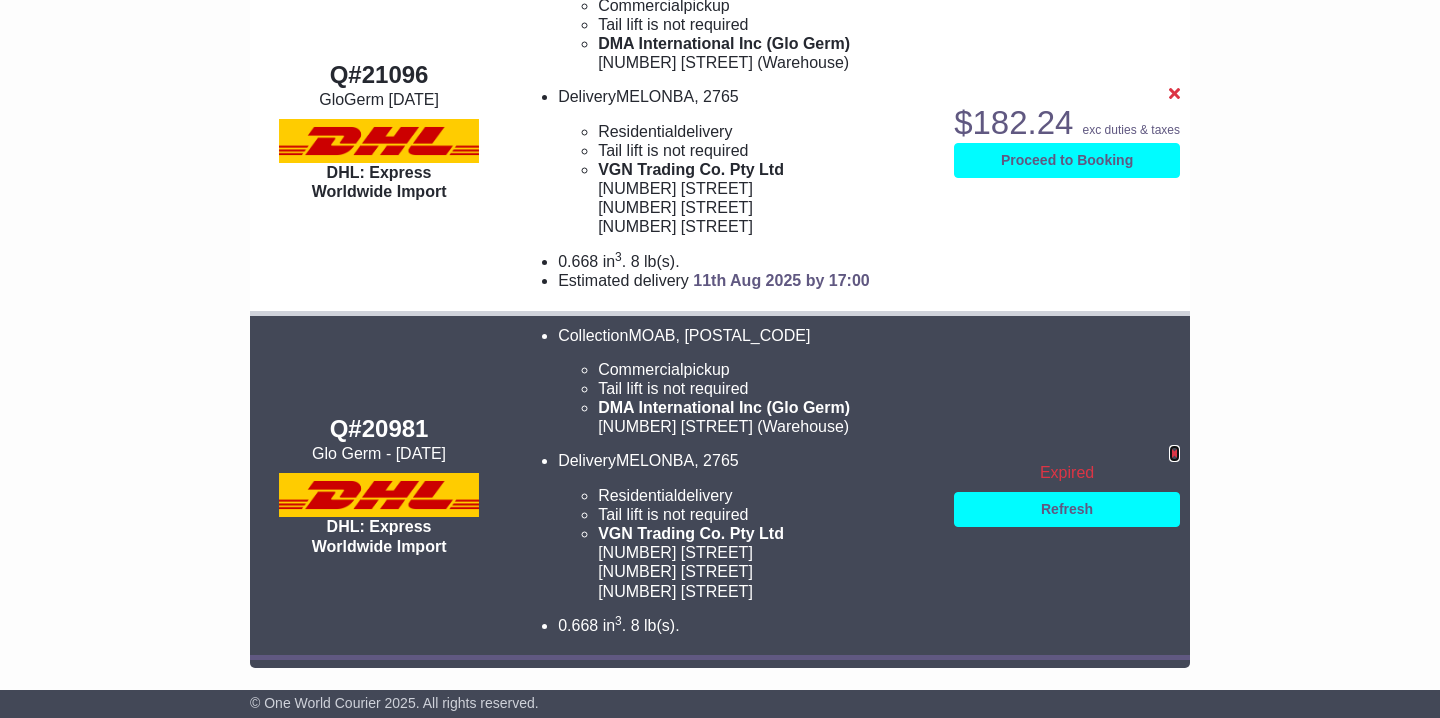 click at bounding box center [1174, 453] 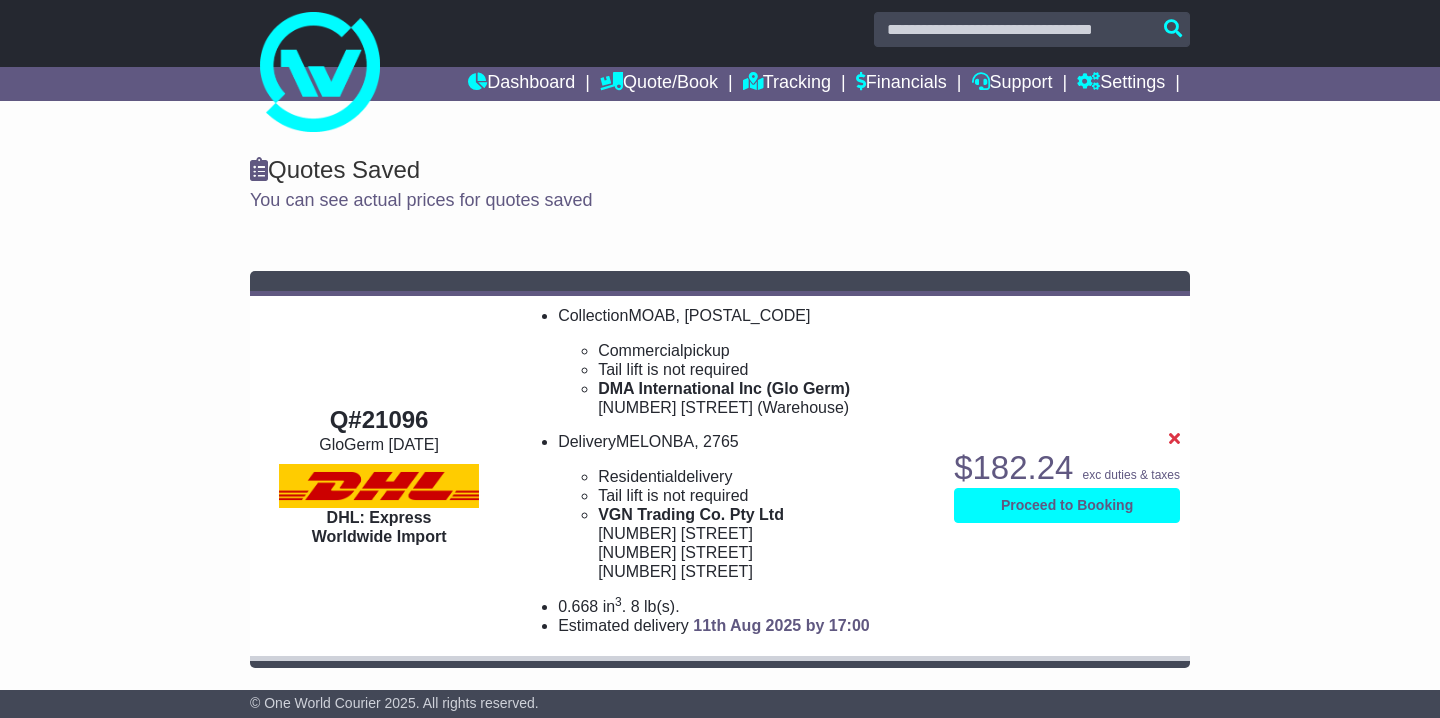 scroll, scrollTop: 0, scrollLeft: 0, axis: both 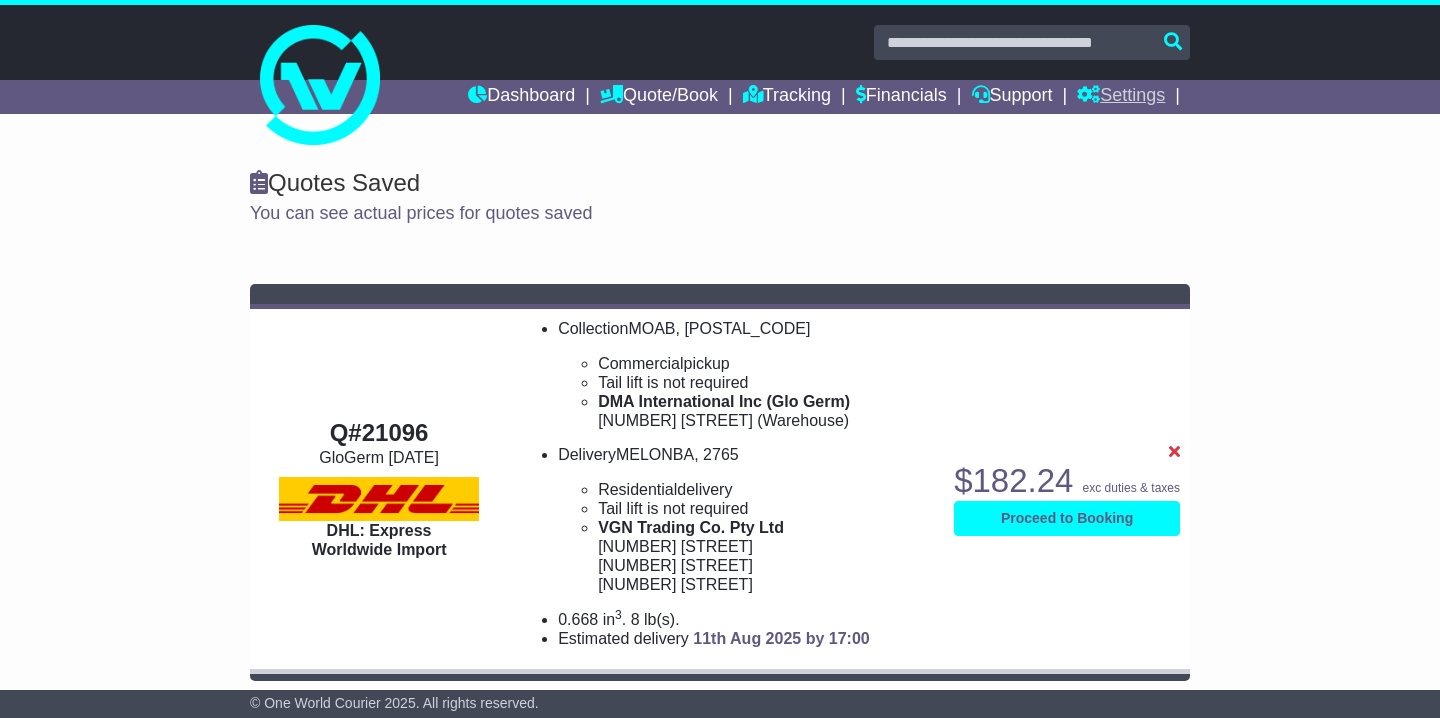 click on "Settings" at bounding box center (1121, 97) 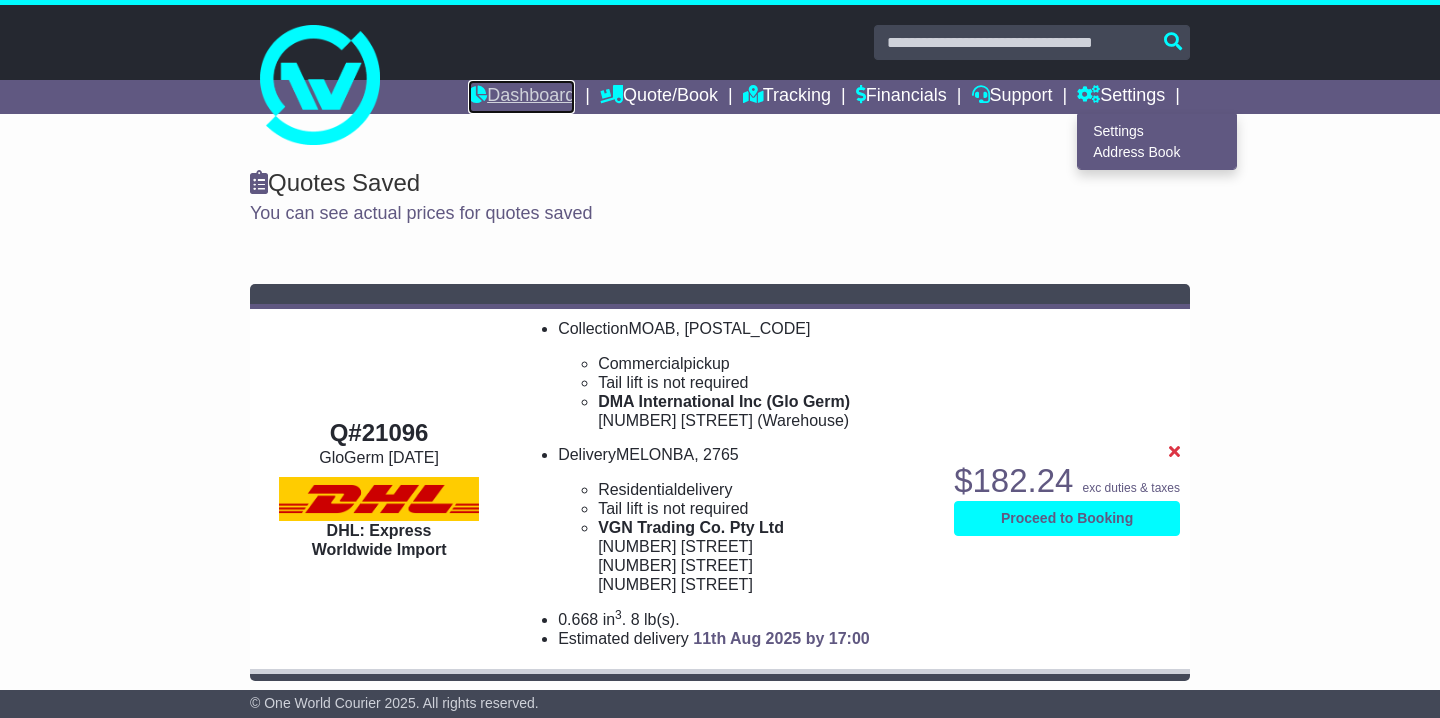 click on "Dashboard" at bounding box center [521, 97] 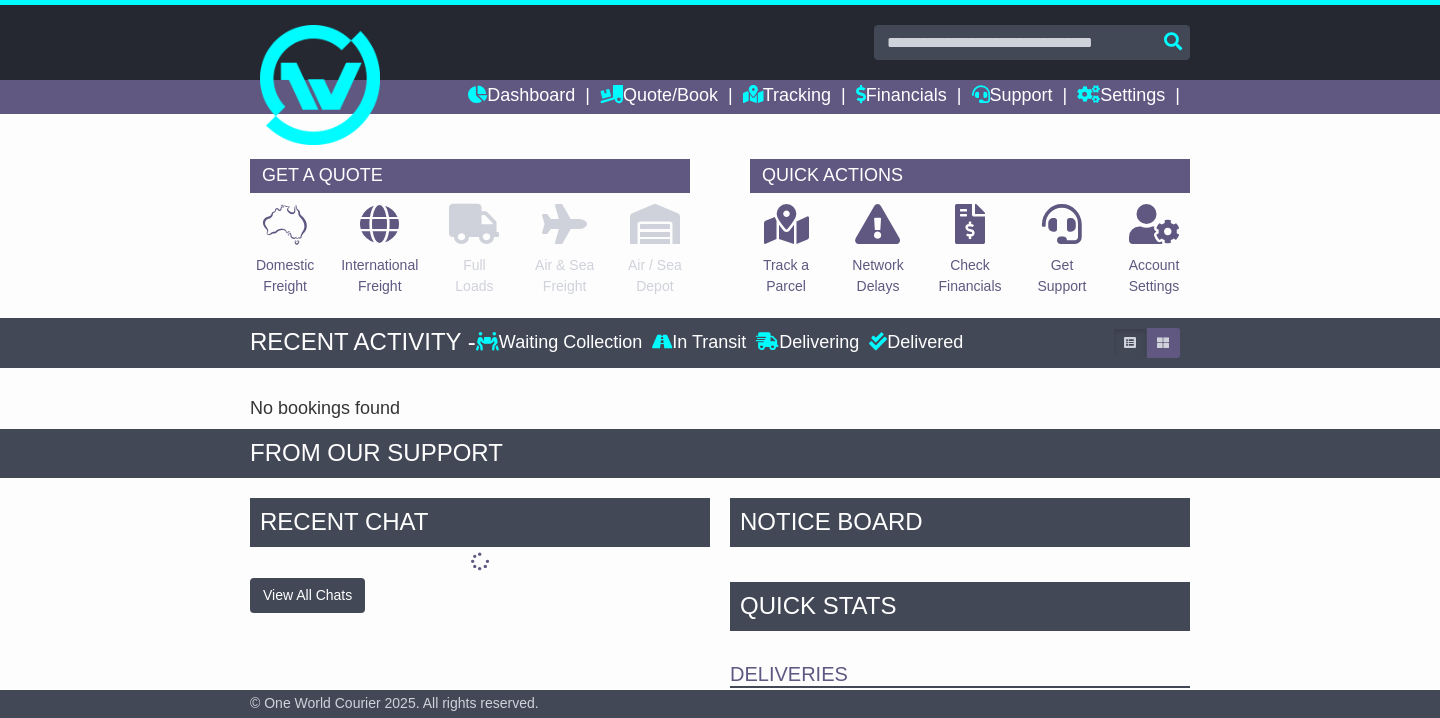 scroll, scrollTop: 0, scrollLeft: 0, axis: both 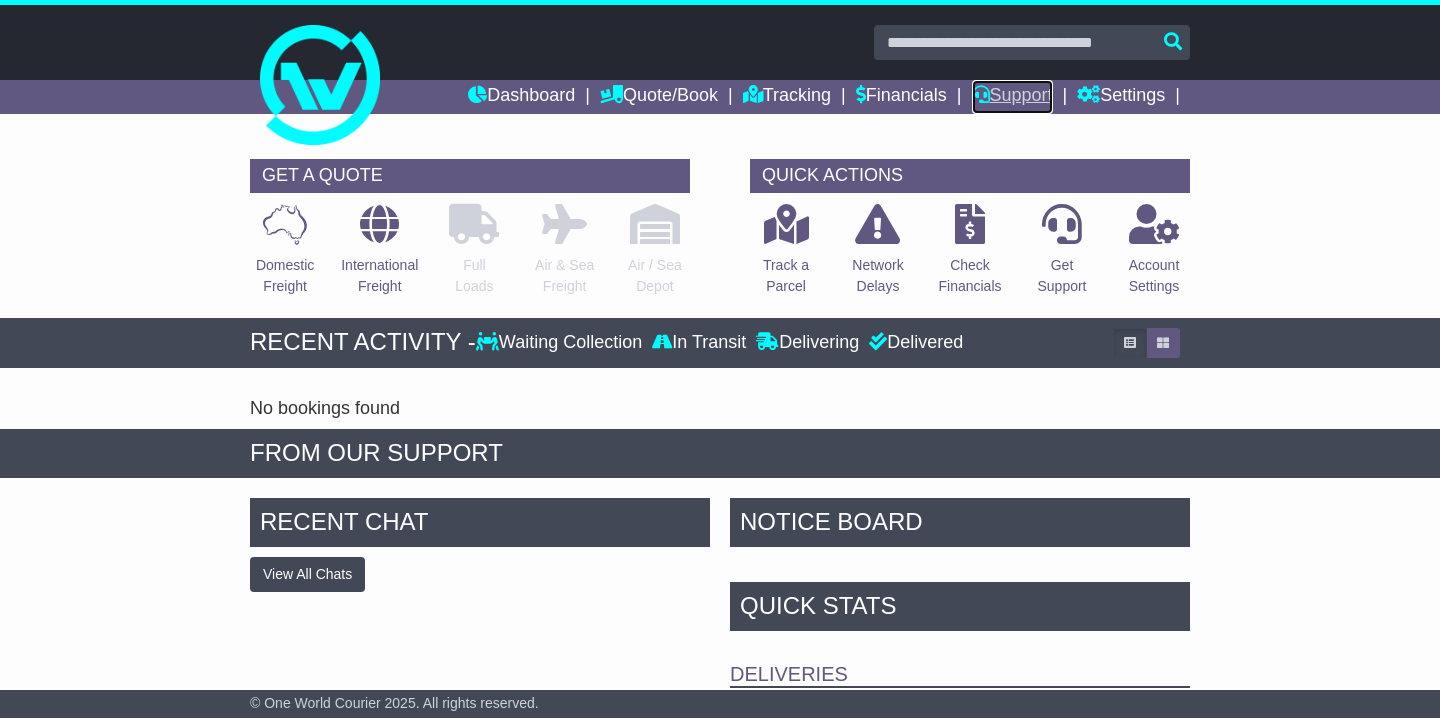 click on "Support" at bounding box center (1012, 97) 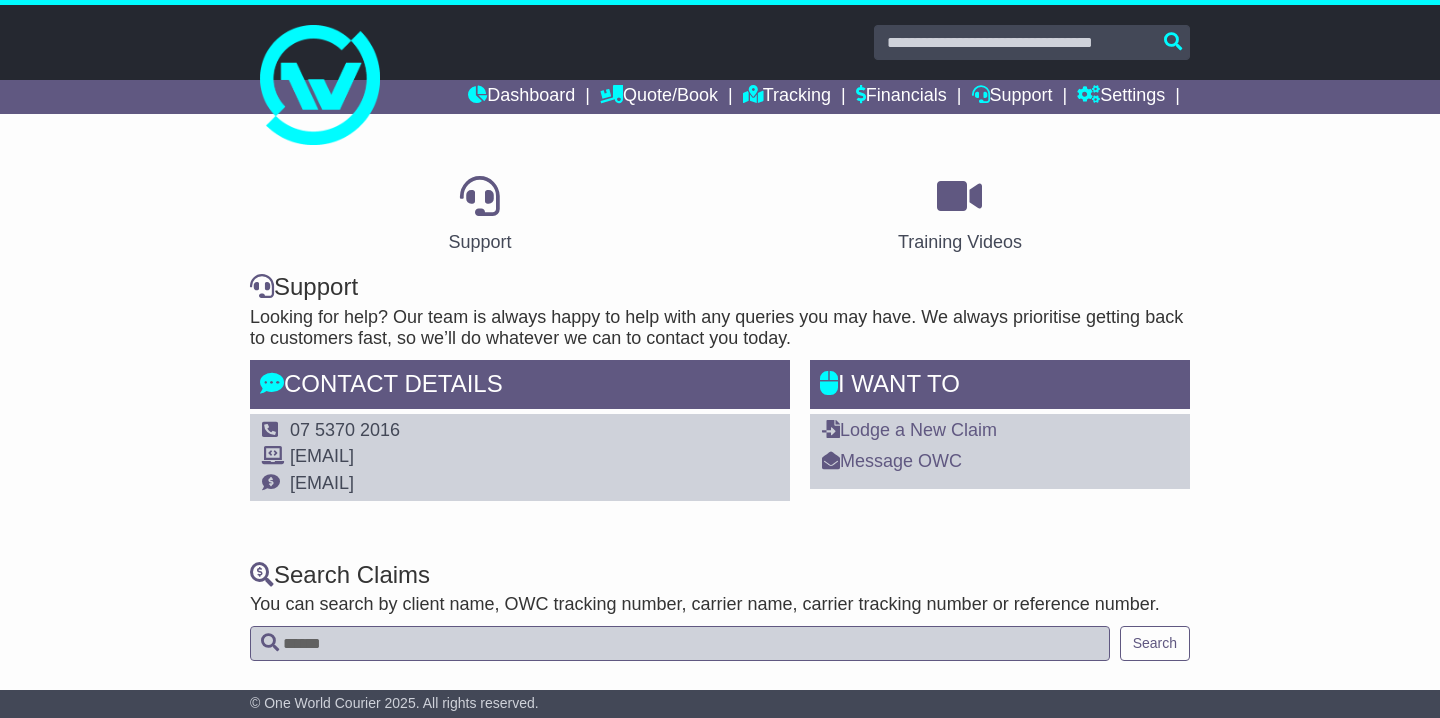 scroll, scrollTop: 0, scrollLeft: 0, axis: both 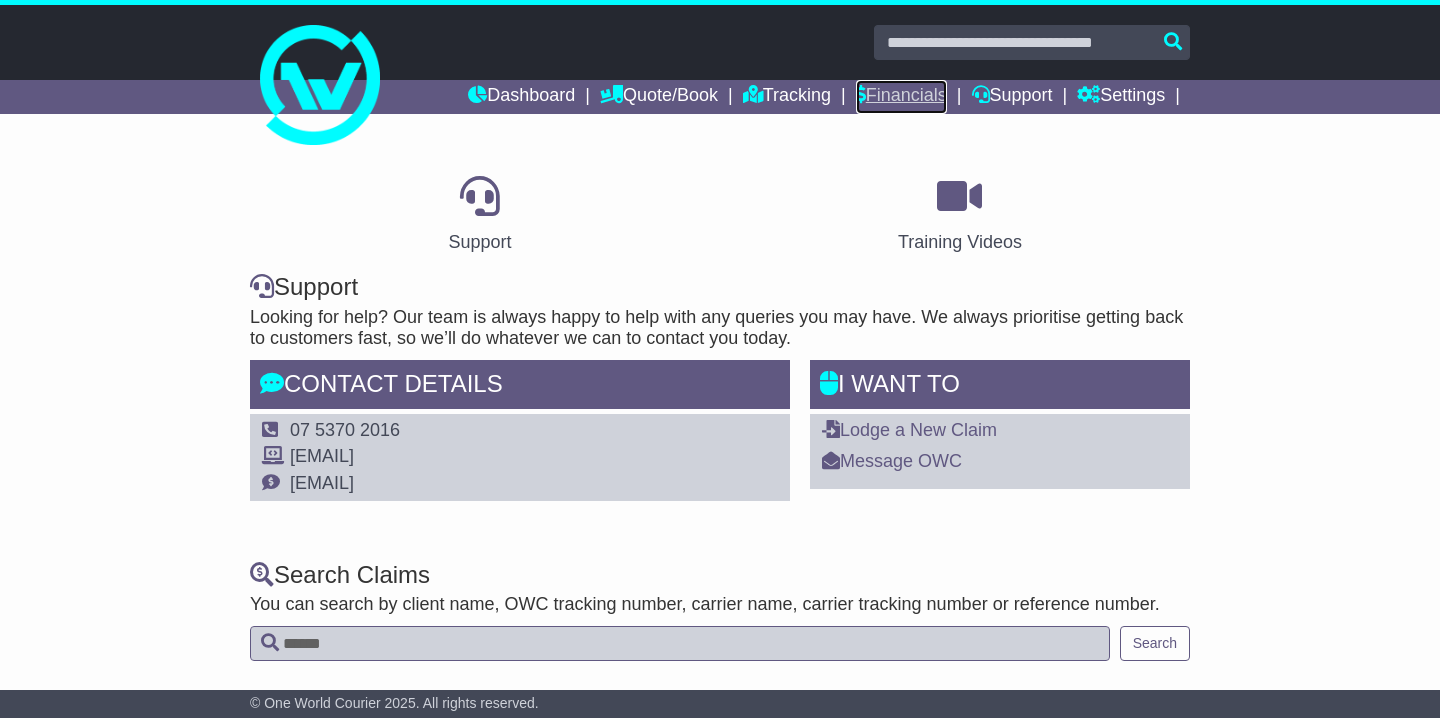 click on "Financials" at bounding box center (901, 97) 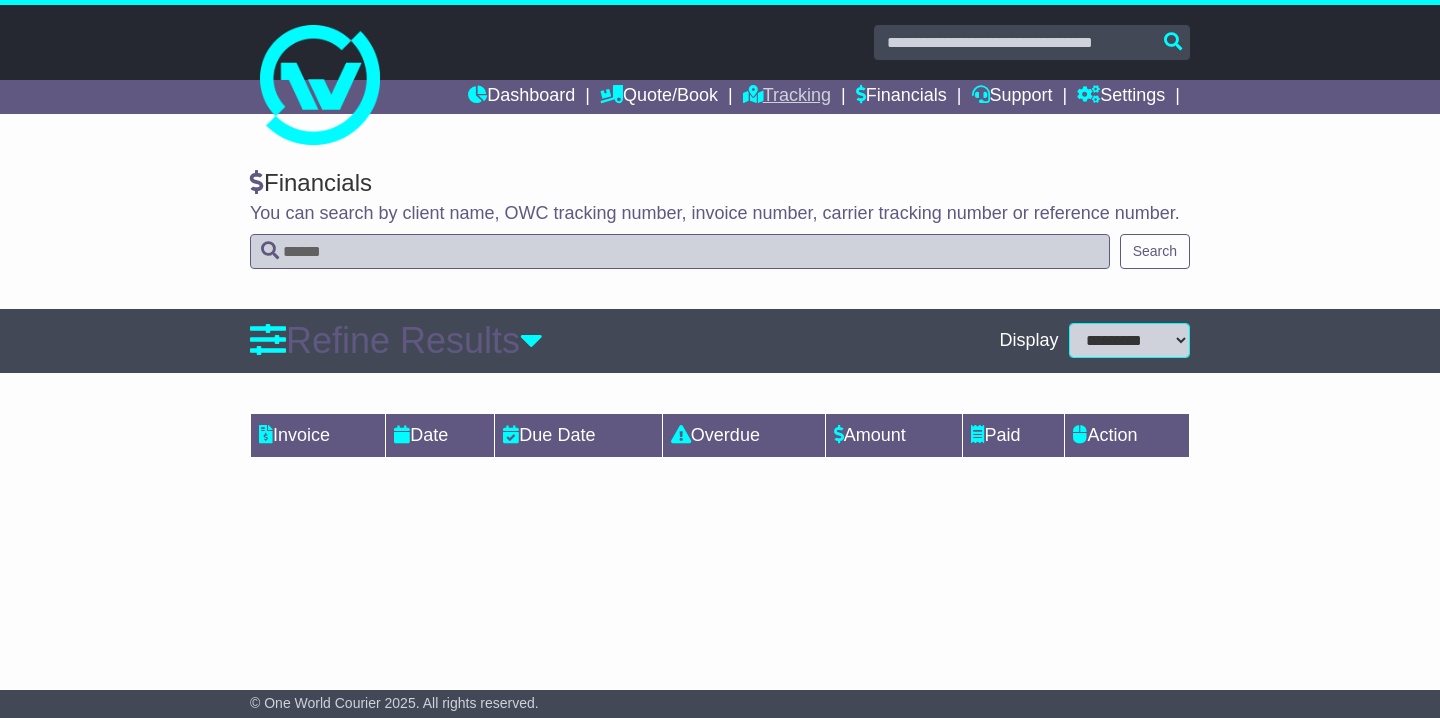scroll, scrollTop: 0, scrollLeft: 0, axis: both 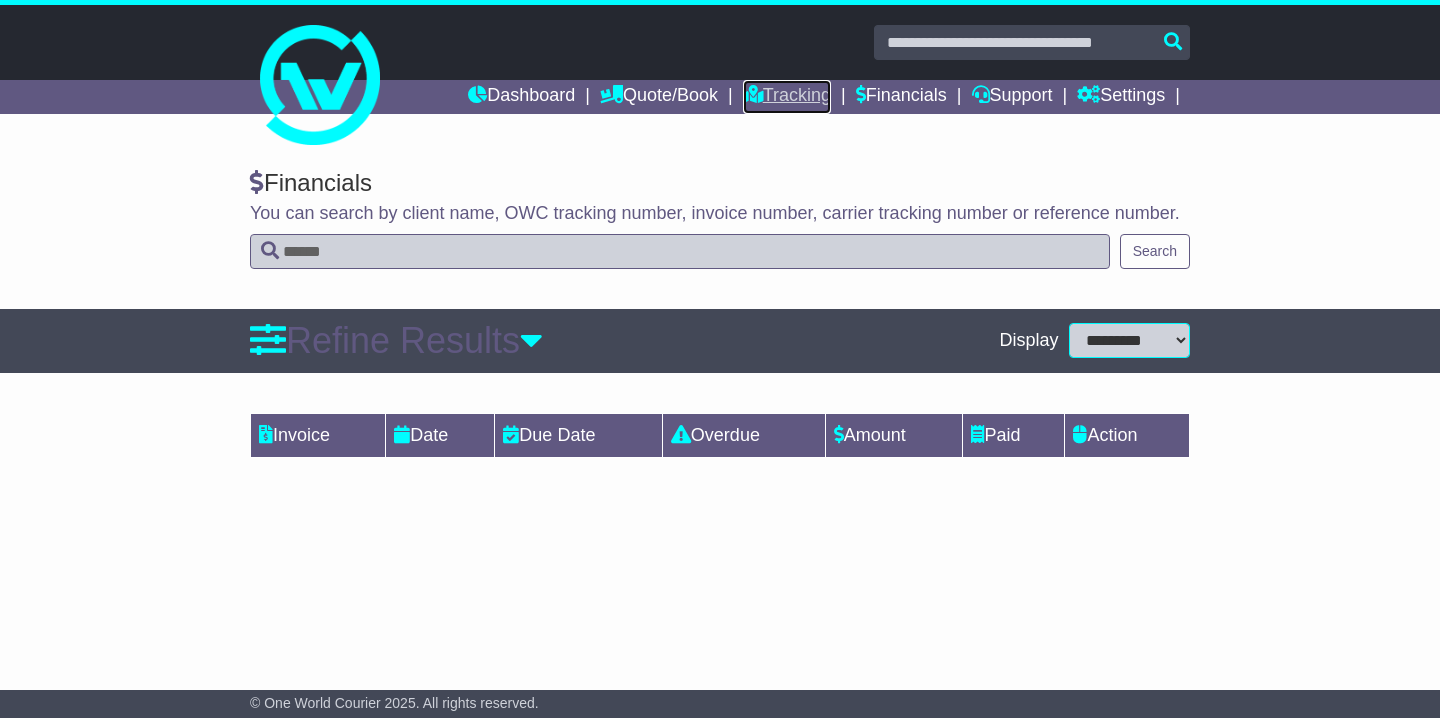 click on "Tracking" at bounding box center (787, 97) 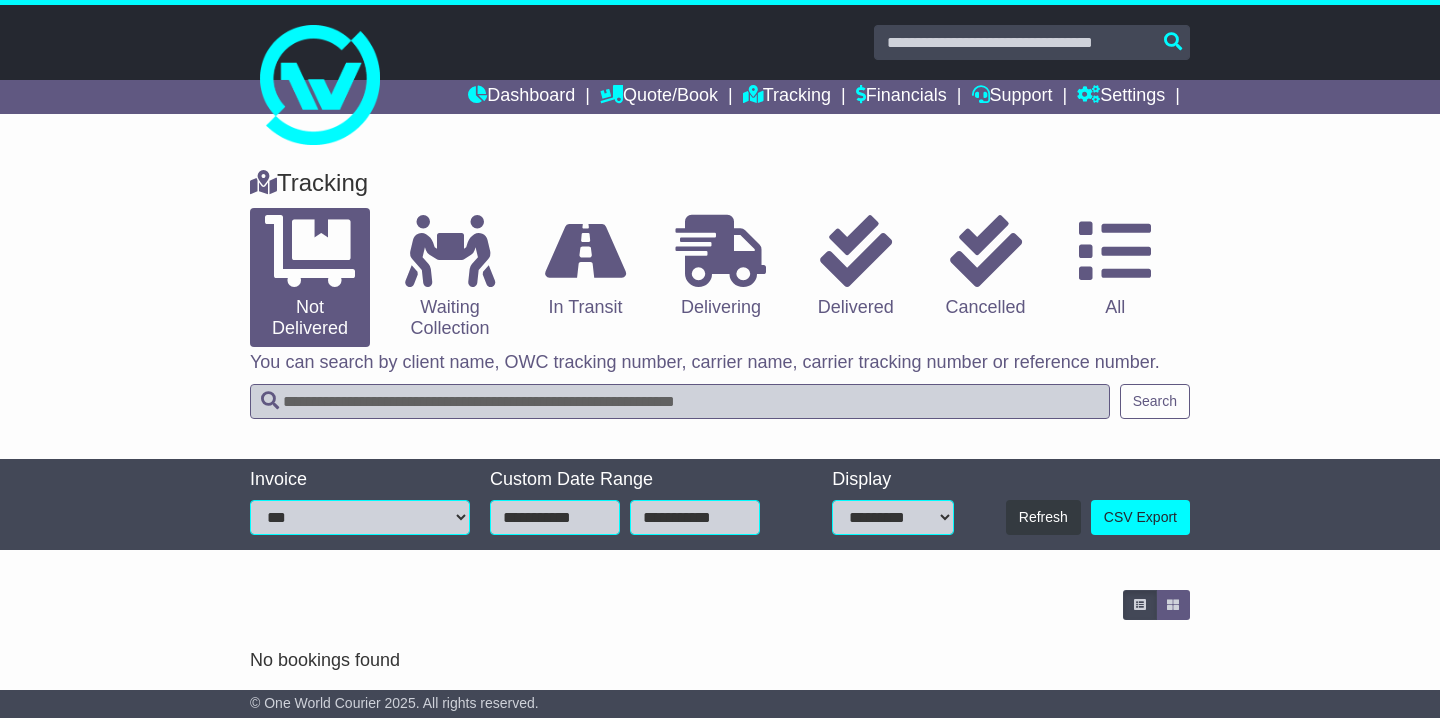 scroll, scrollTop: 0, scrollLeft: 0, axis: both 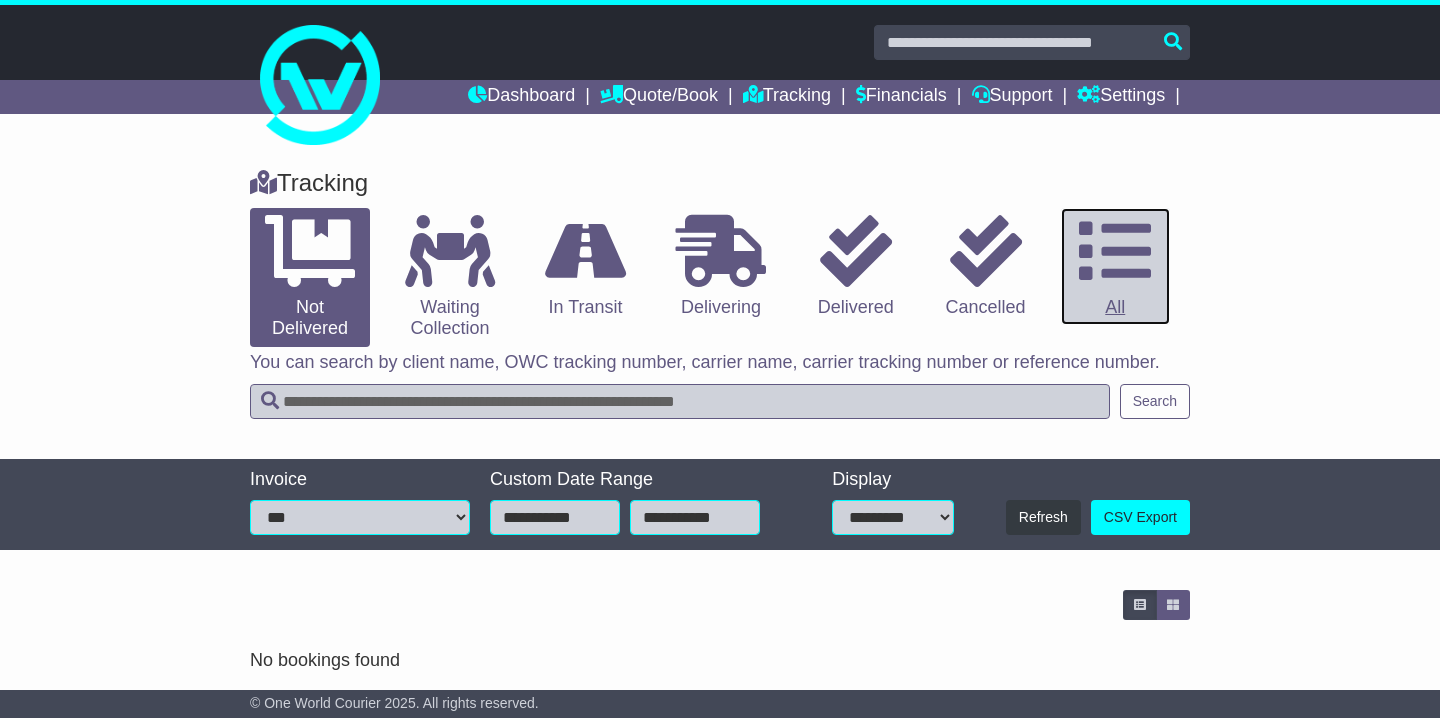 click at bounding box center (1115, 251) 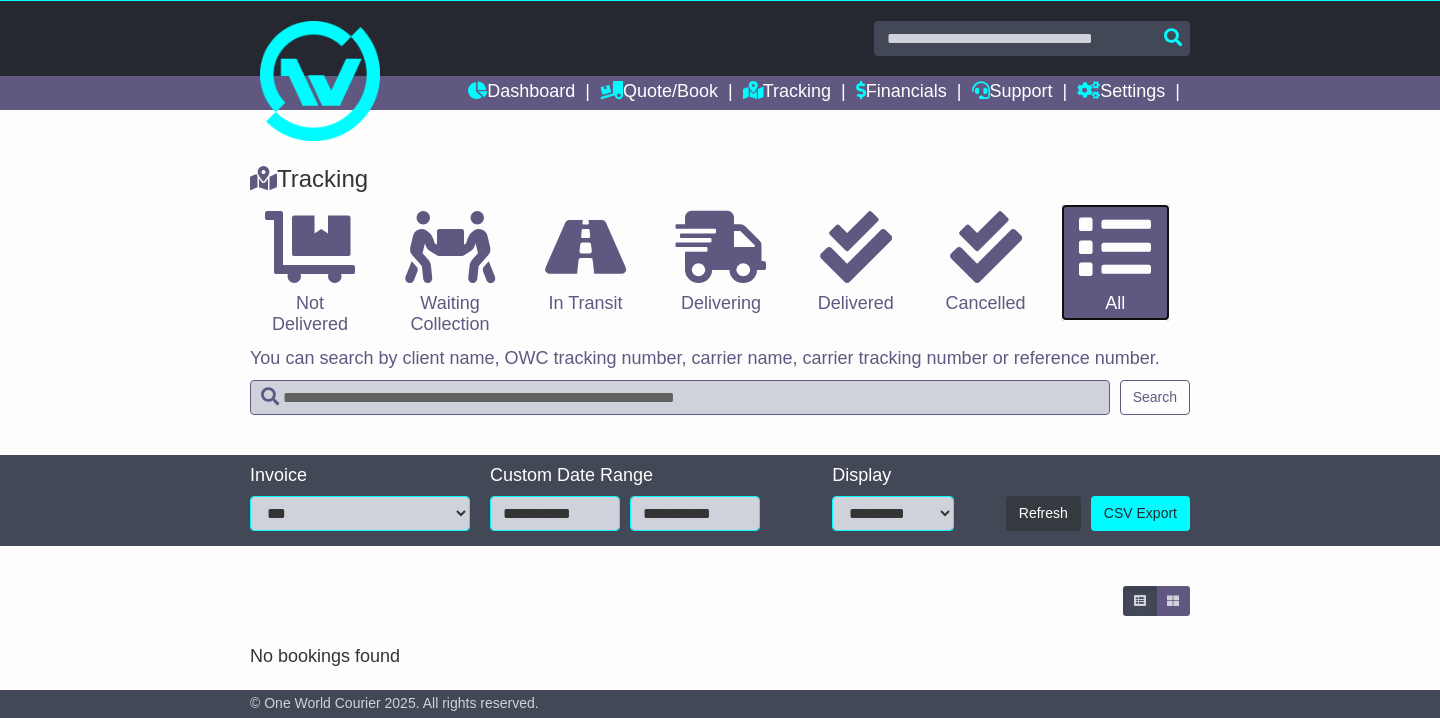 scroll, scrollTop: 0, scrollLeft: 0, axis: both 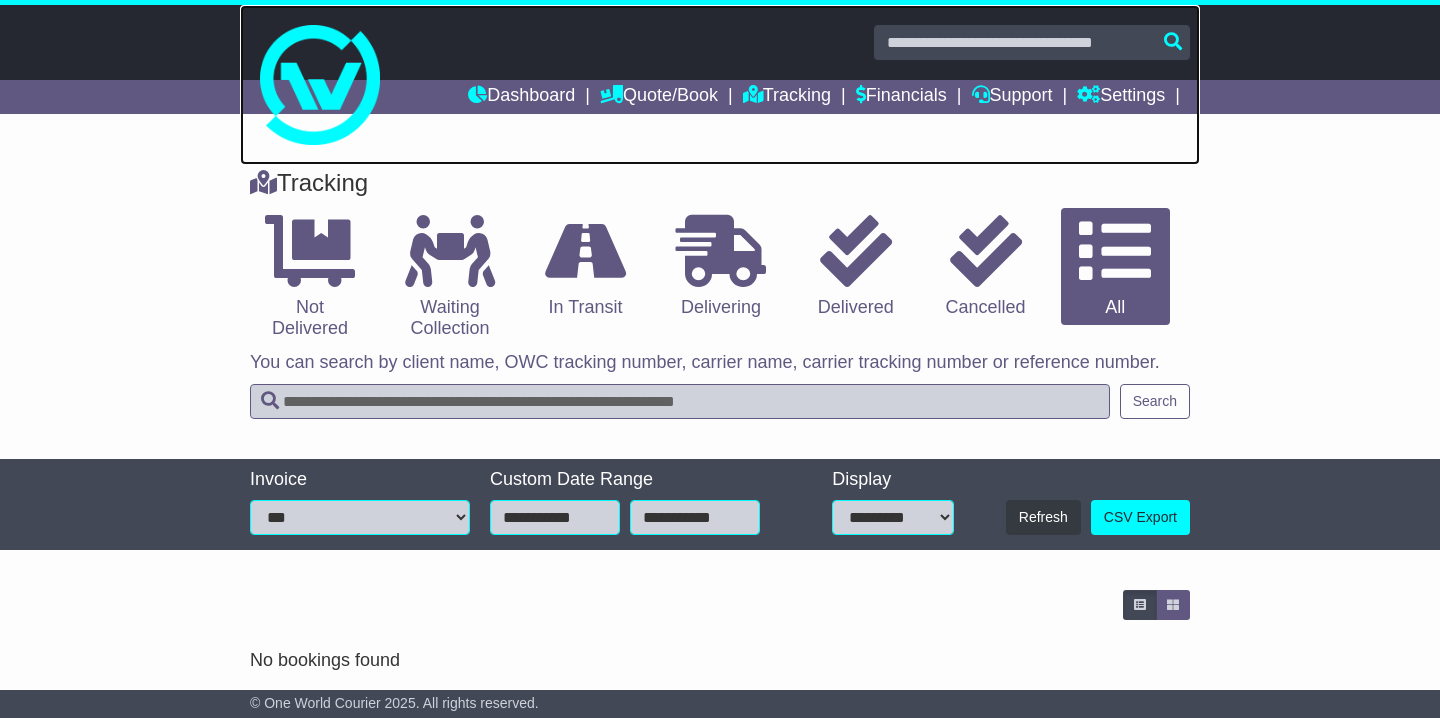 click at bounding box center (320, 85) 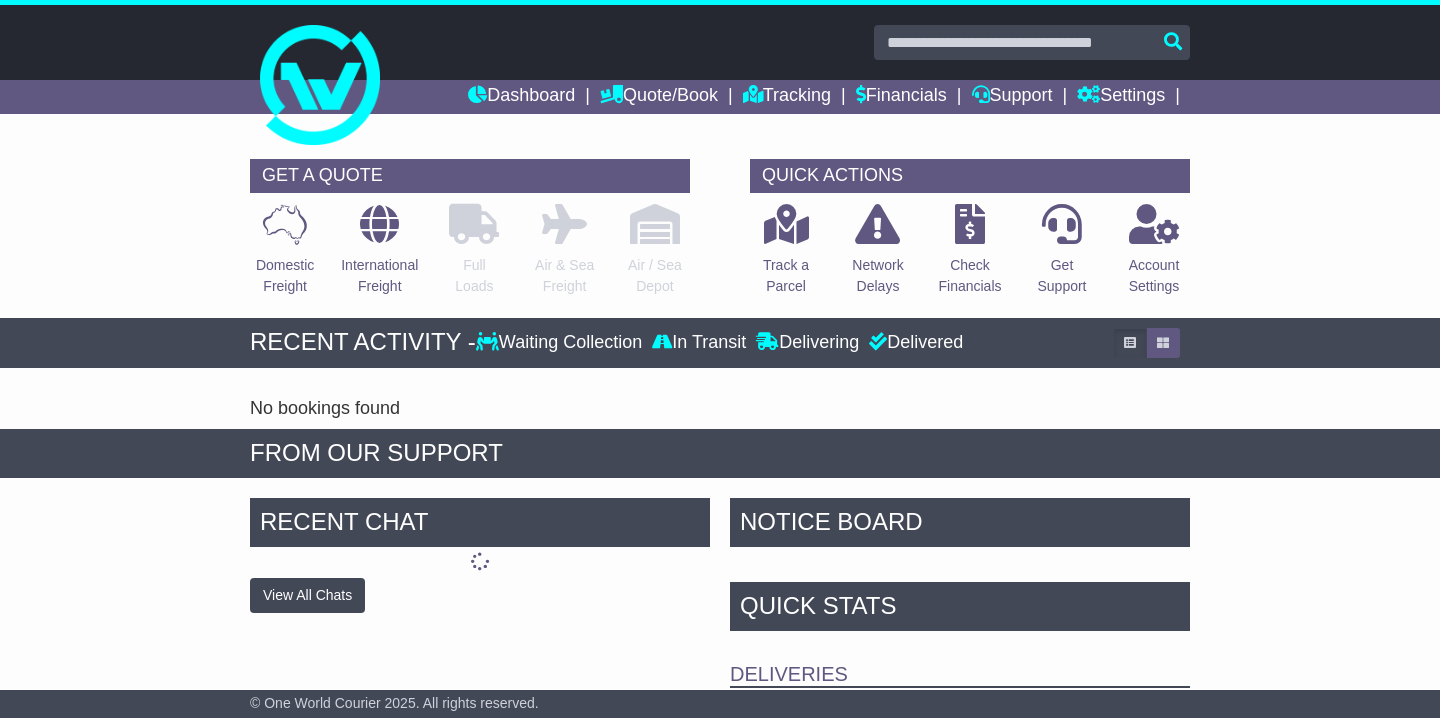 scroll, scrollTop: 0, scrollLeft: 0, axis: both 